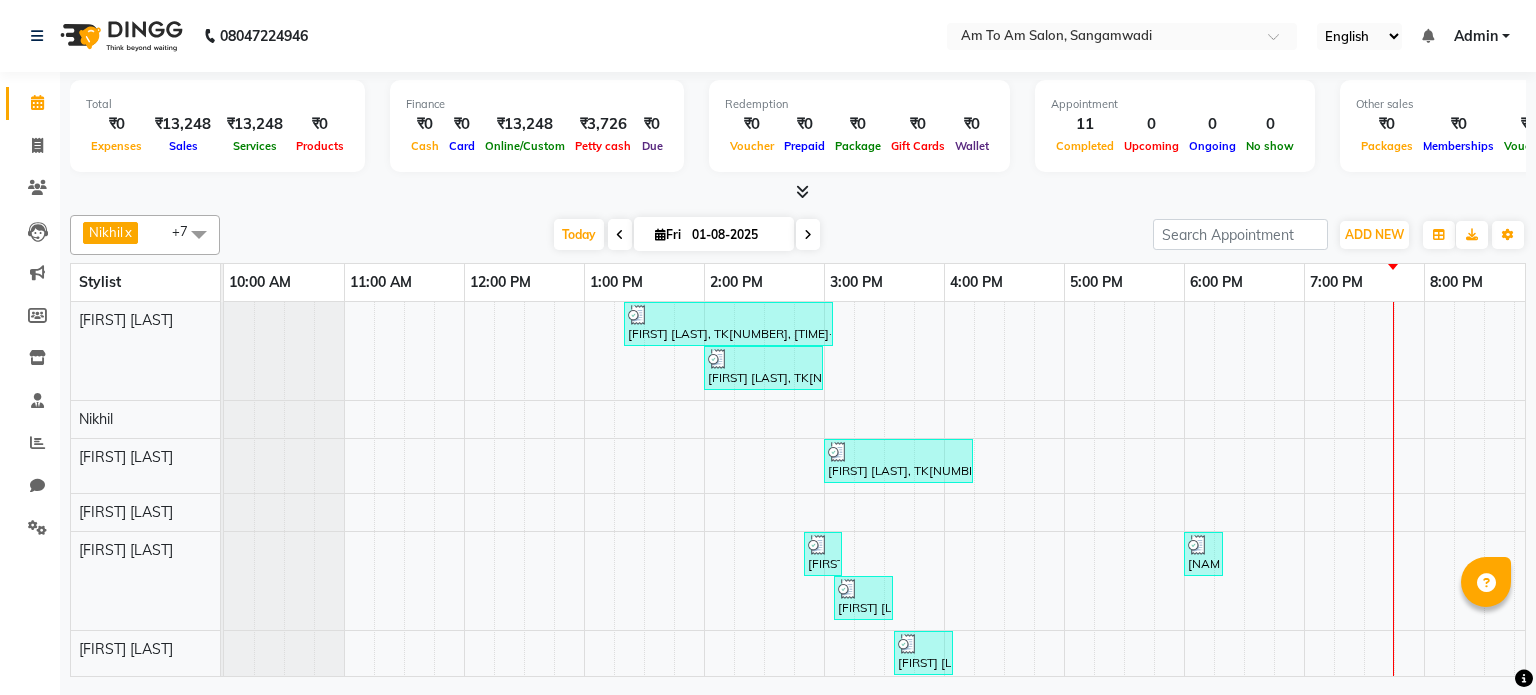 scroll, scrollTop: 0, scrollLeft: 0, axis: both 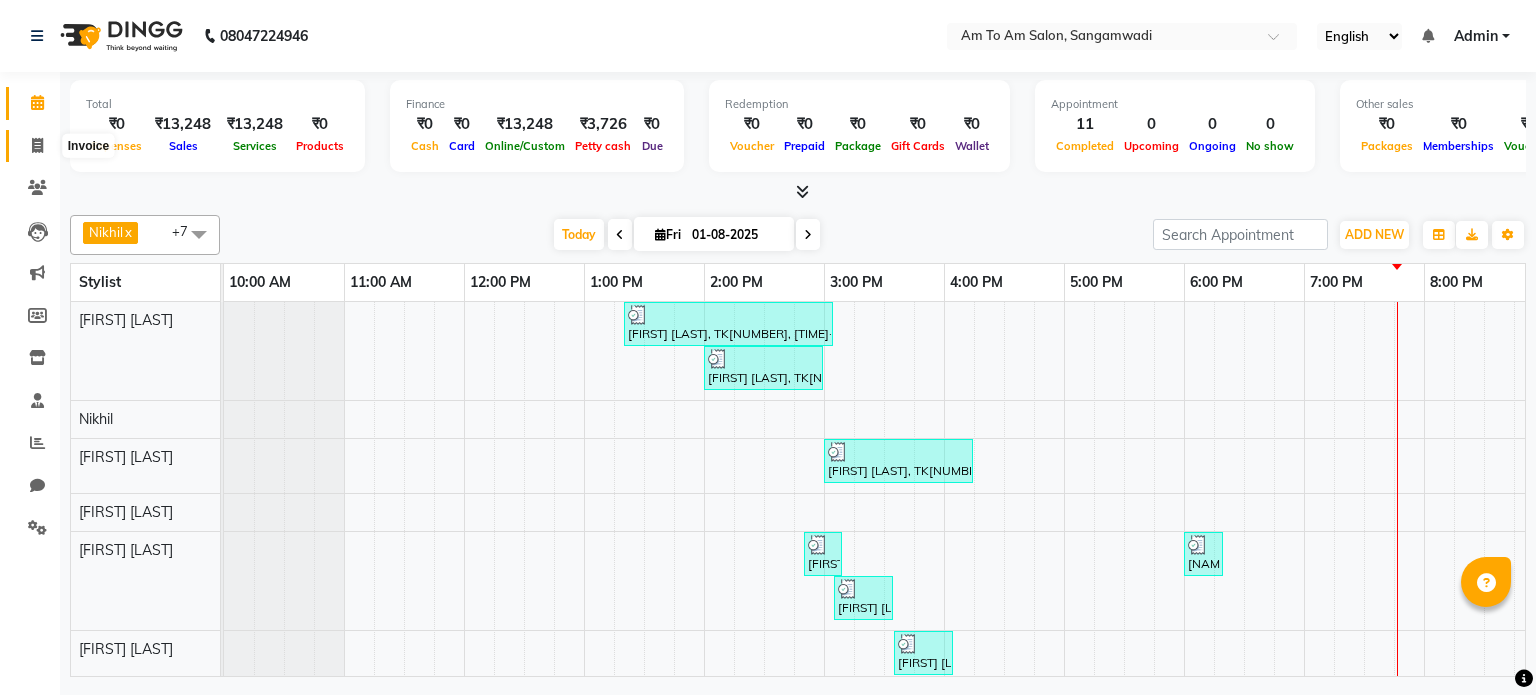 click 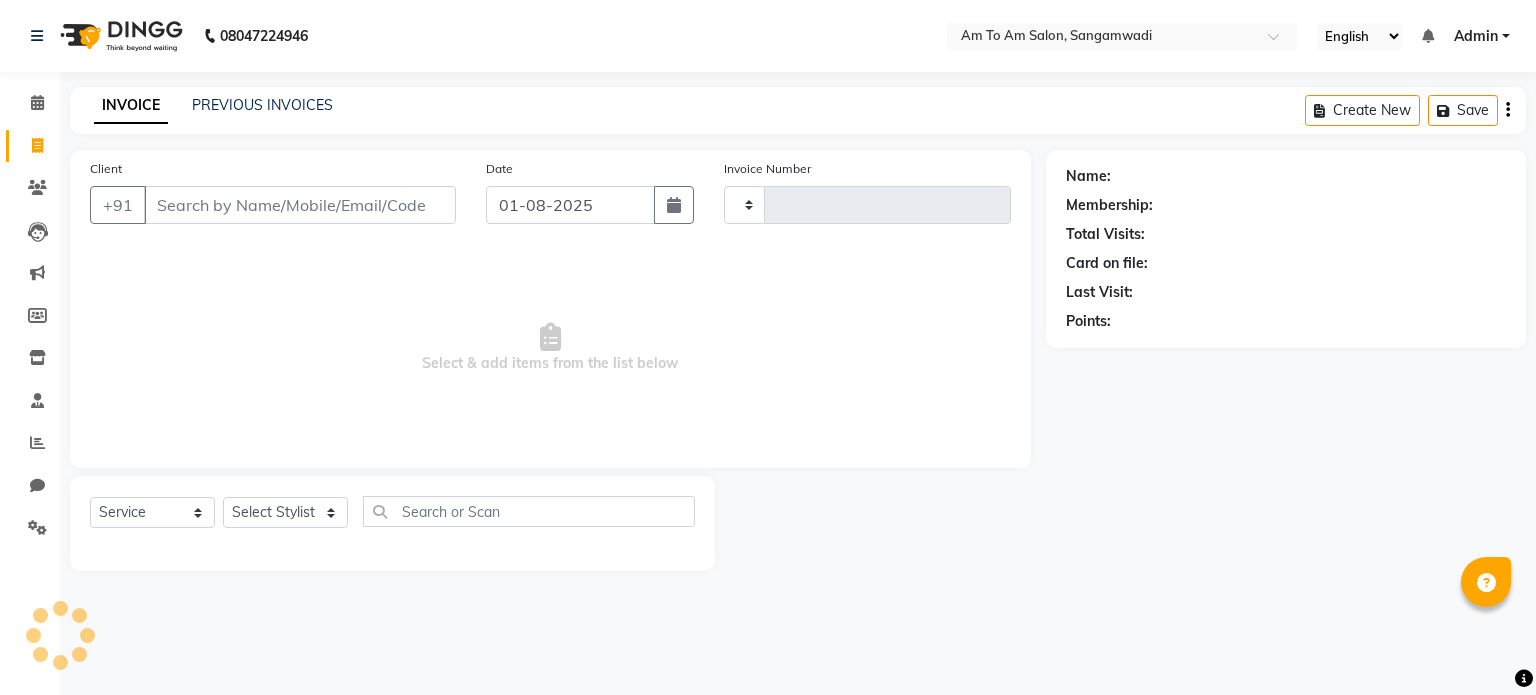 type on "0716" 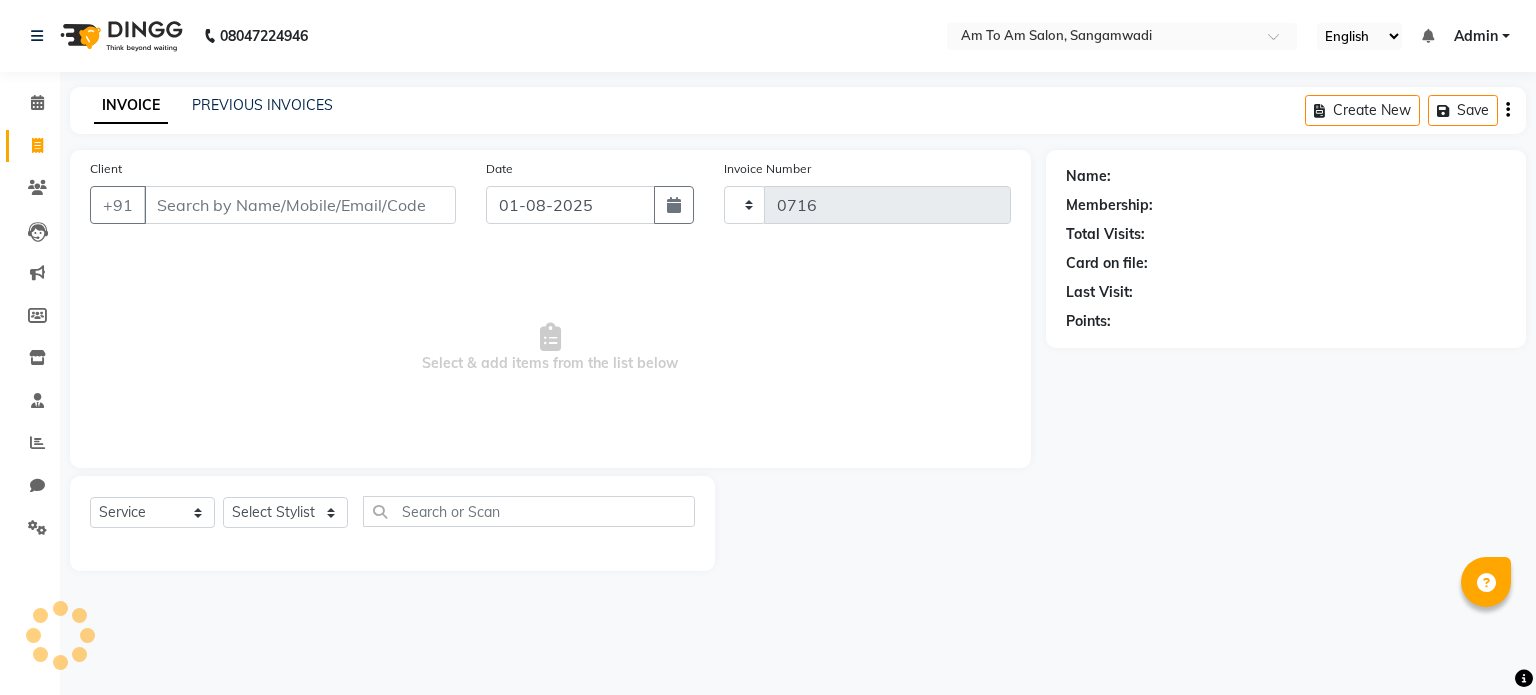 select on "6661" 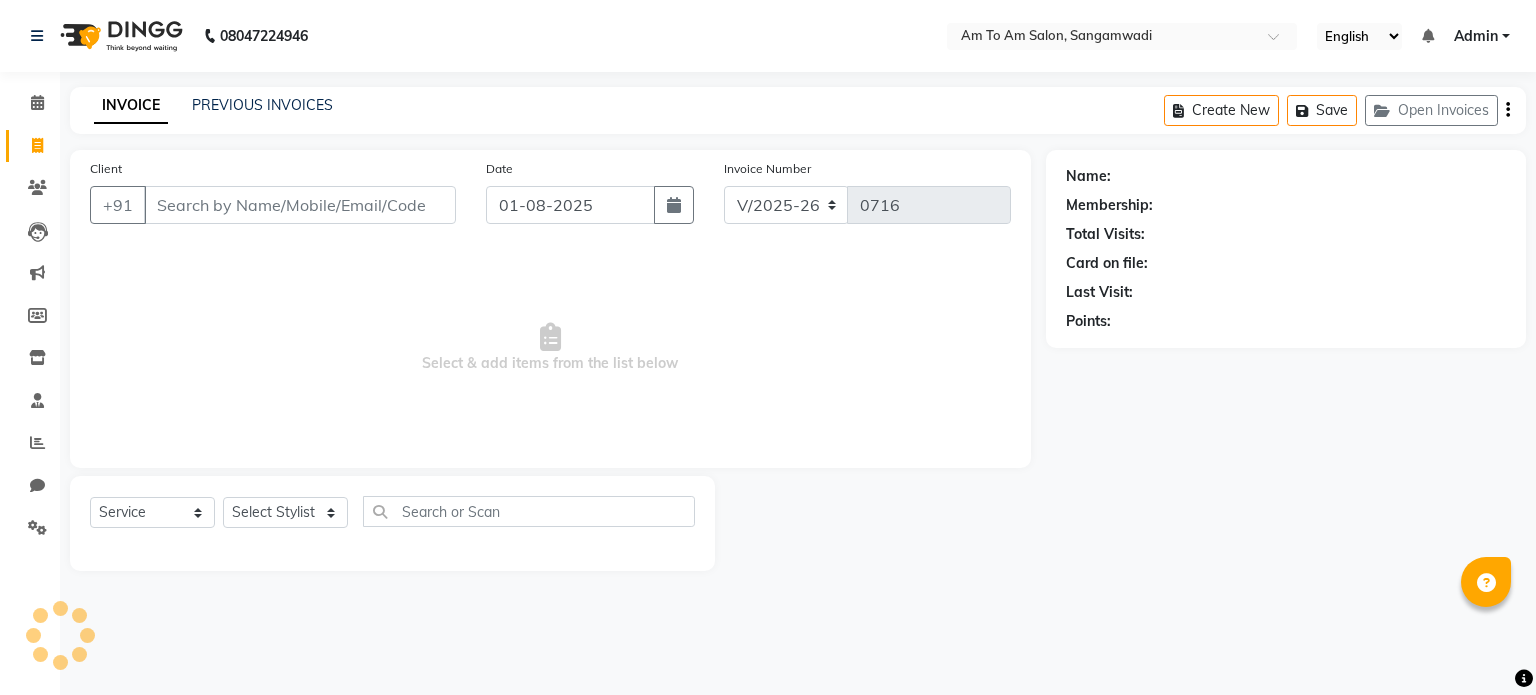 click on "Client" at bounding box center (300, 205) 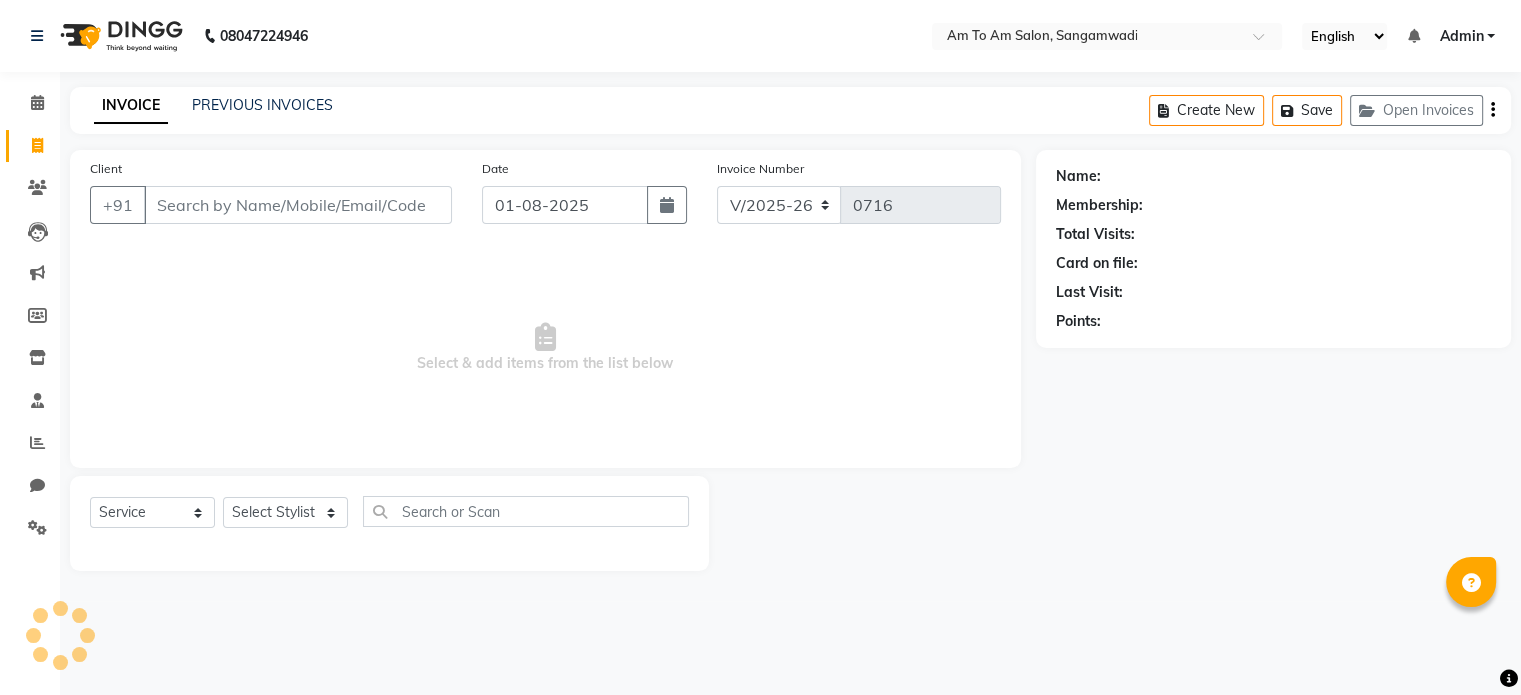 select on "51659" 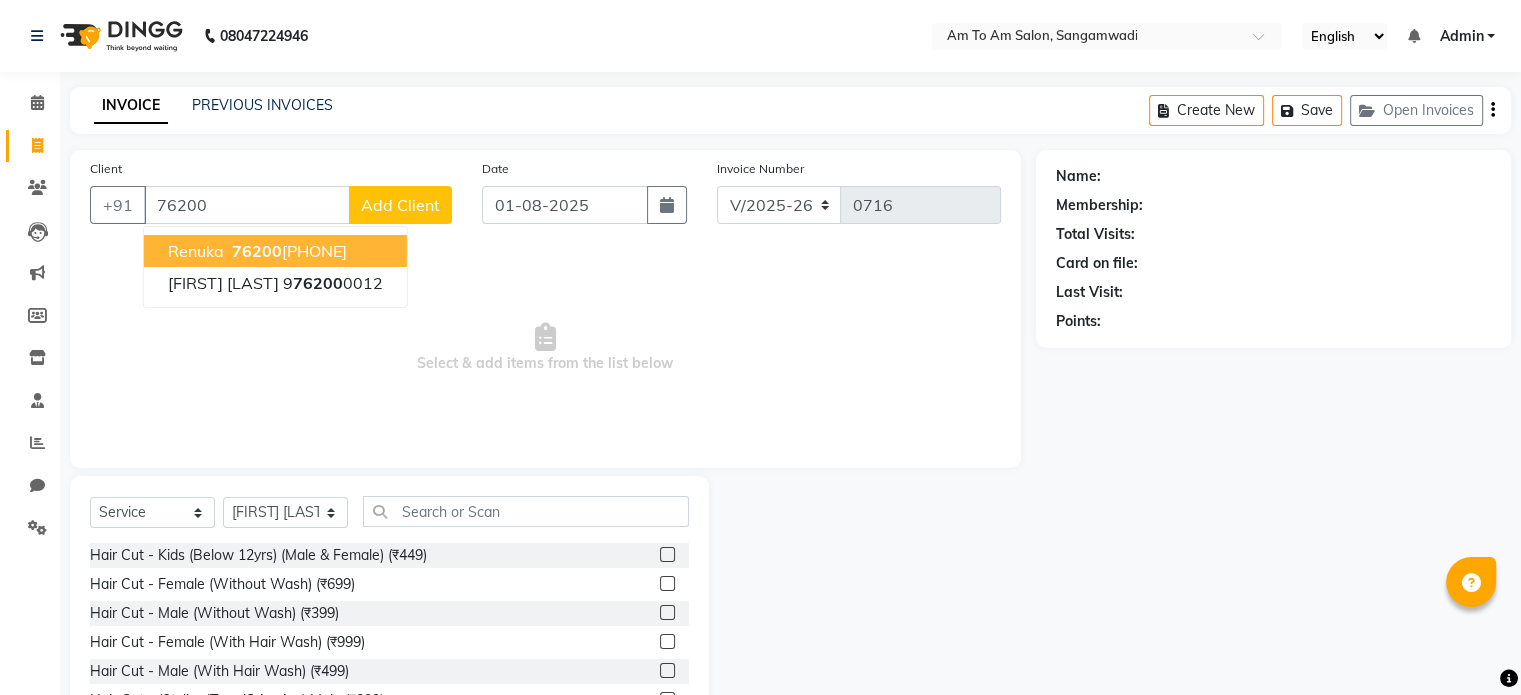 click on "76200" at bounding box center (257, 251) 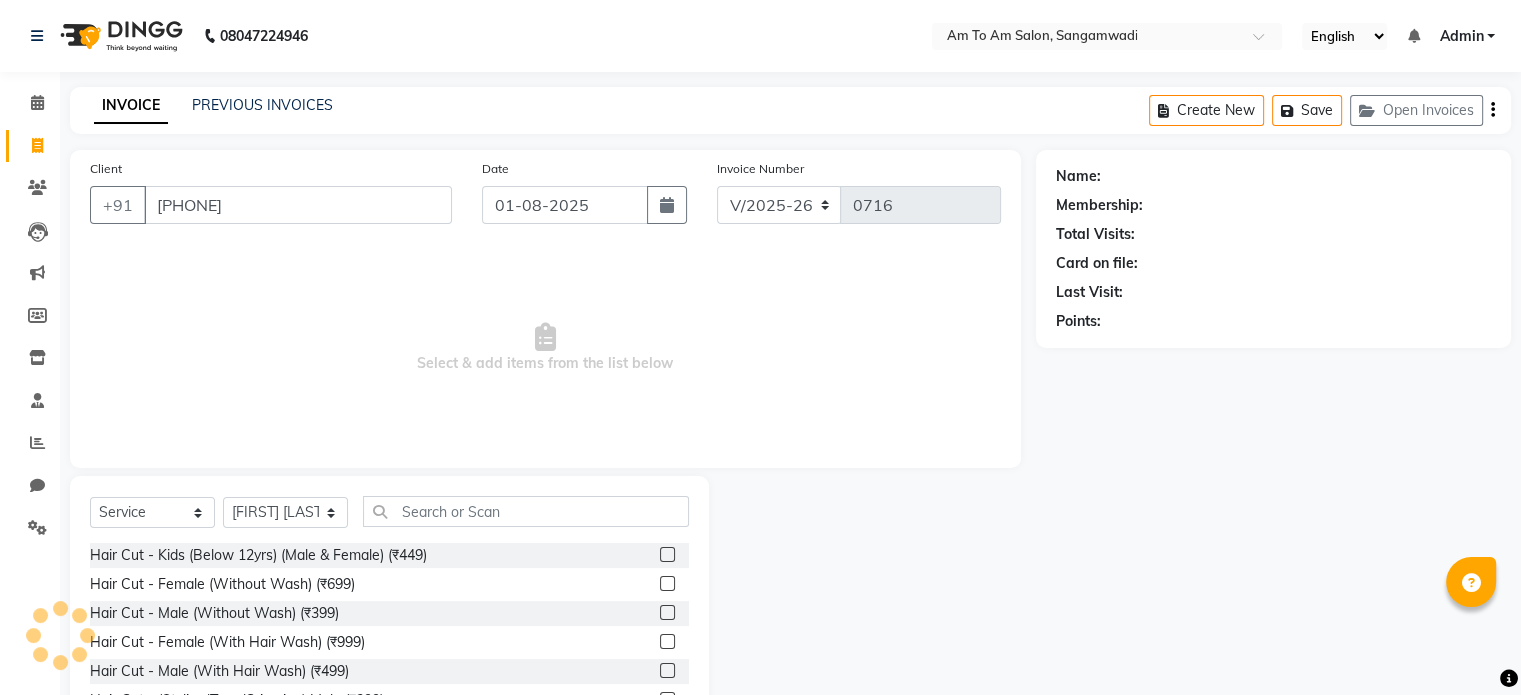 type on "[PHONE]" 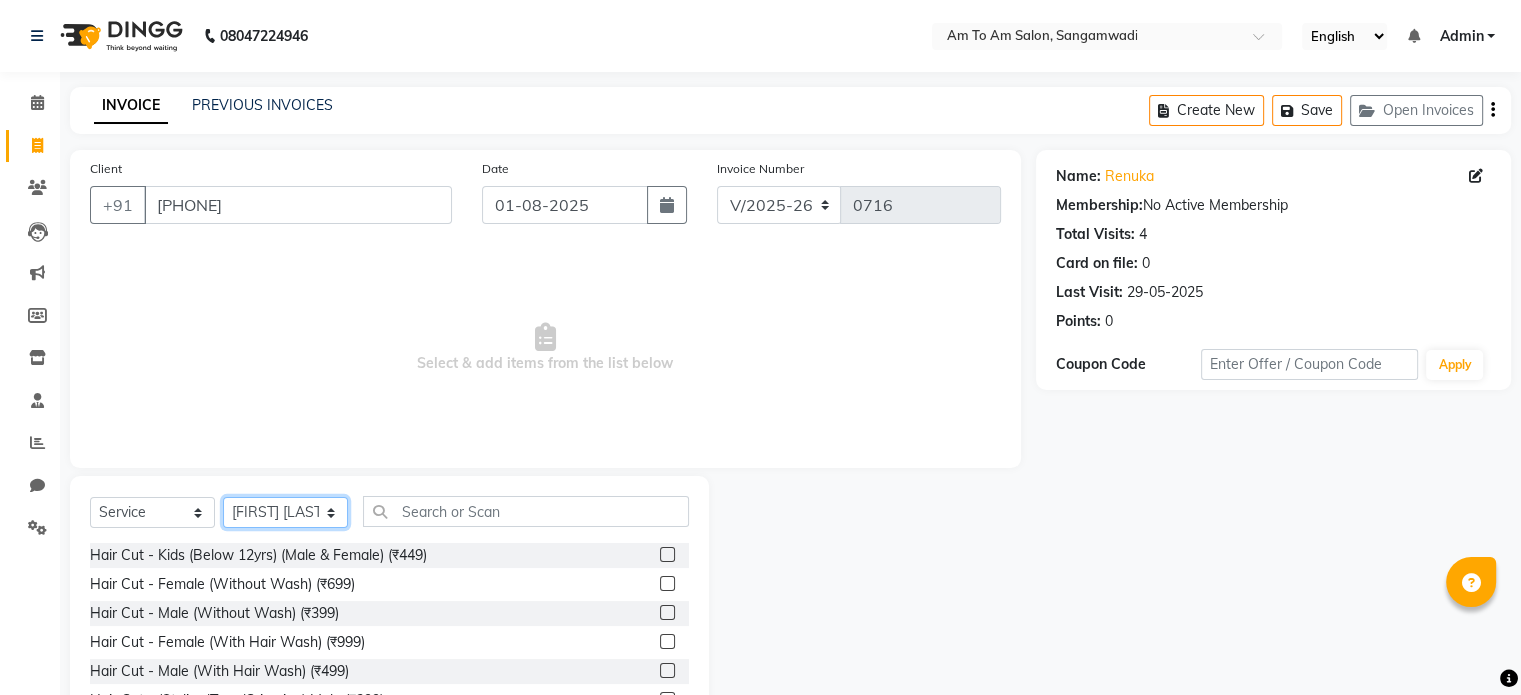 click on "Select Stylist [FIRST] [LAST] [FIRST] [LAST] [FIRST] [LAST] [FIRST] [LAST] [FIRST] [FIRST] [FIRST] [FIRST] [FIRST] [FIRST] [FIRST]" 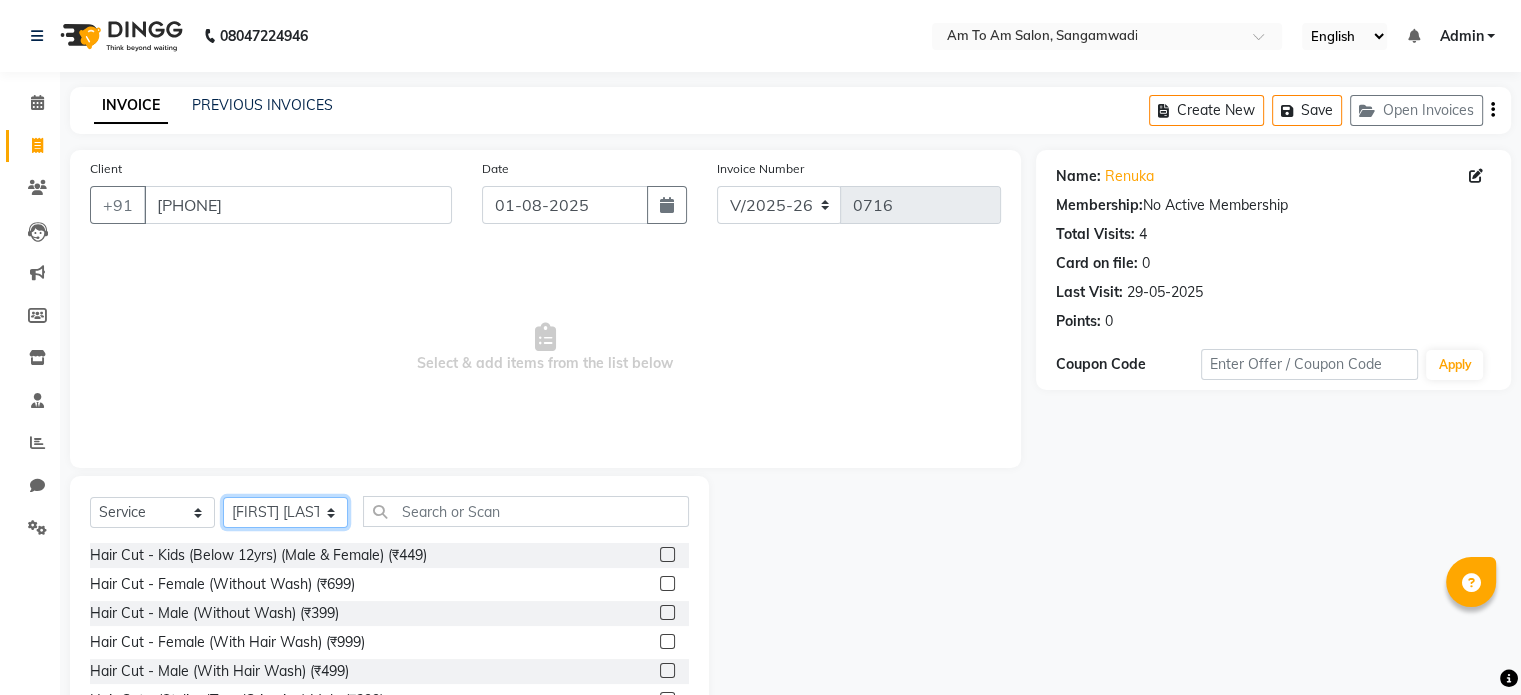 select on "[PHONE]" 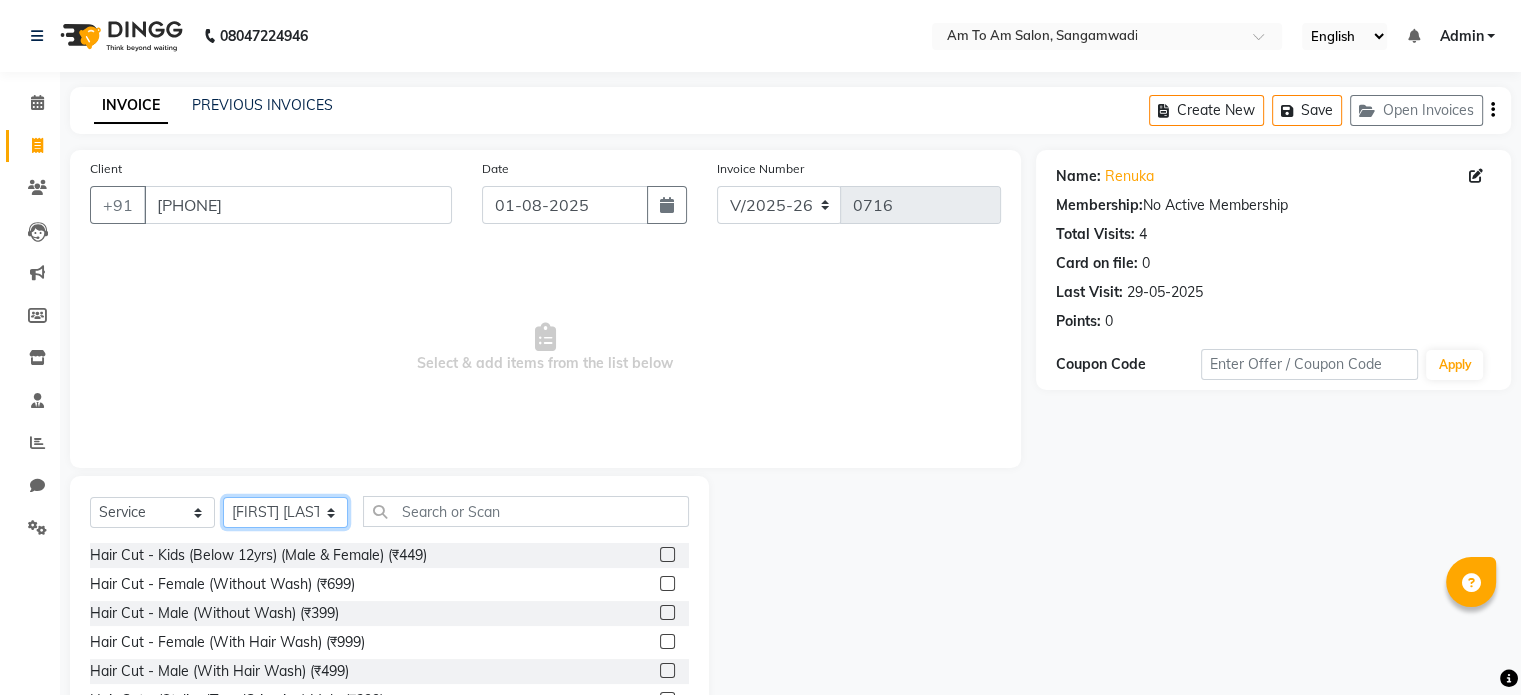 click on "Select Stylist [FIRST] [LAST] [FIRST] [LAST] [FIRST] [LAST] [FIRST] [LAST] [FIRST] [FIRST] [FIRST] [FIRST] [FIRST] [FIRST] [FIRST]" 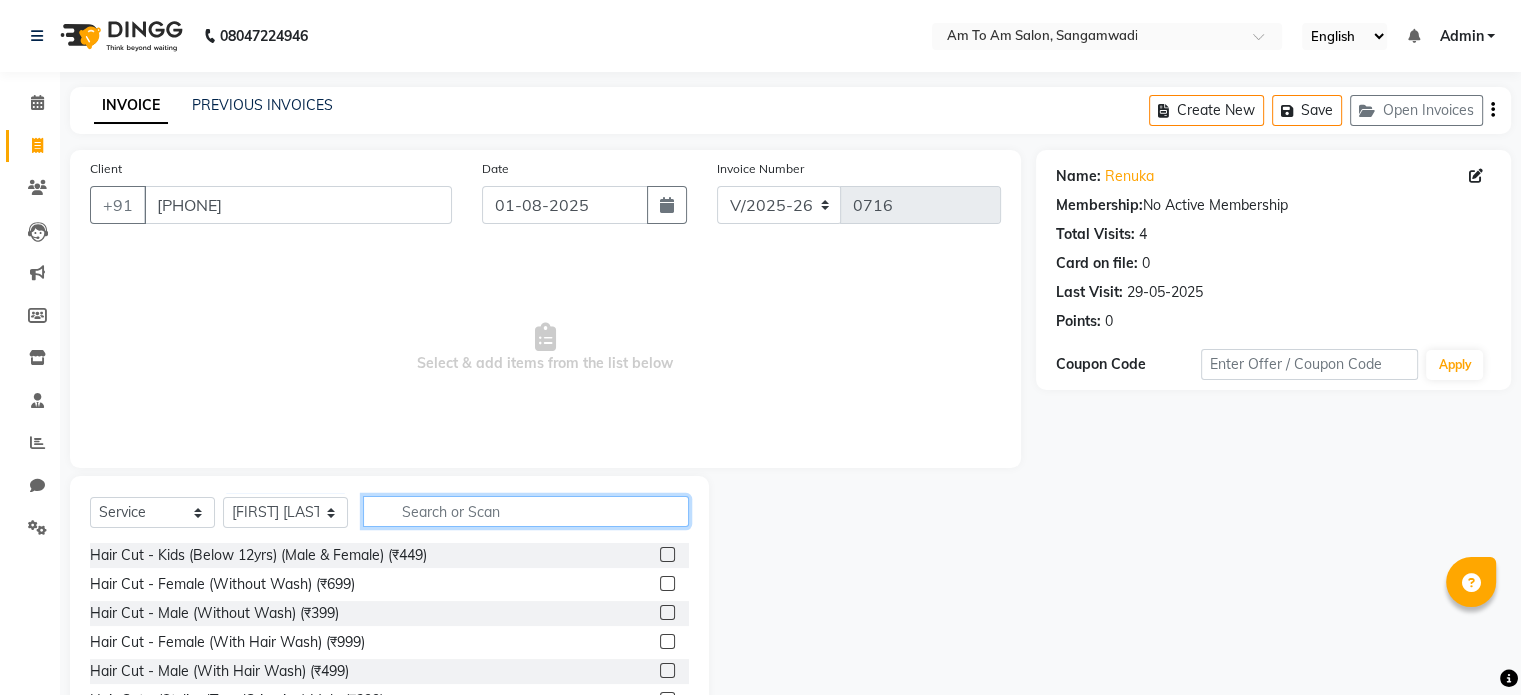 click 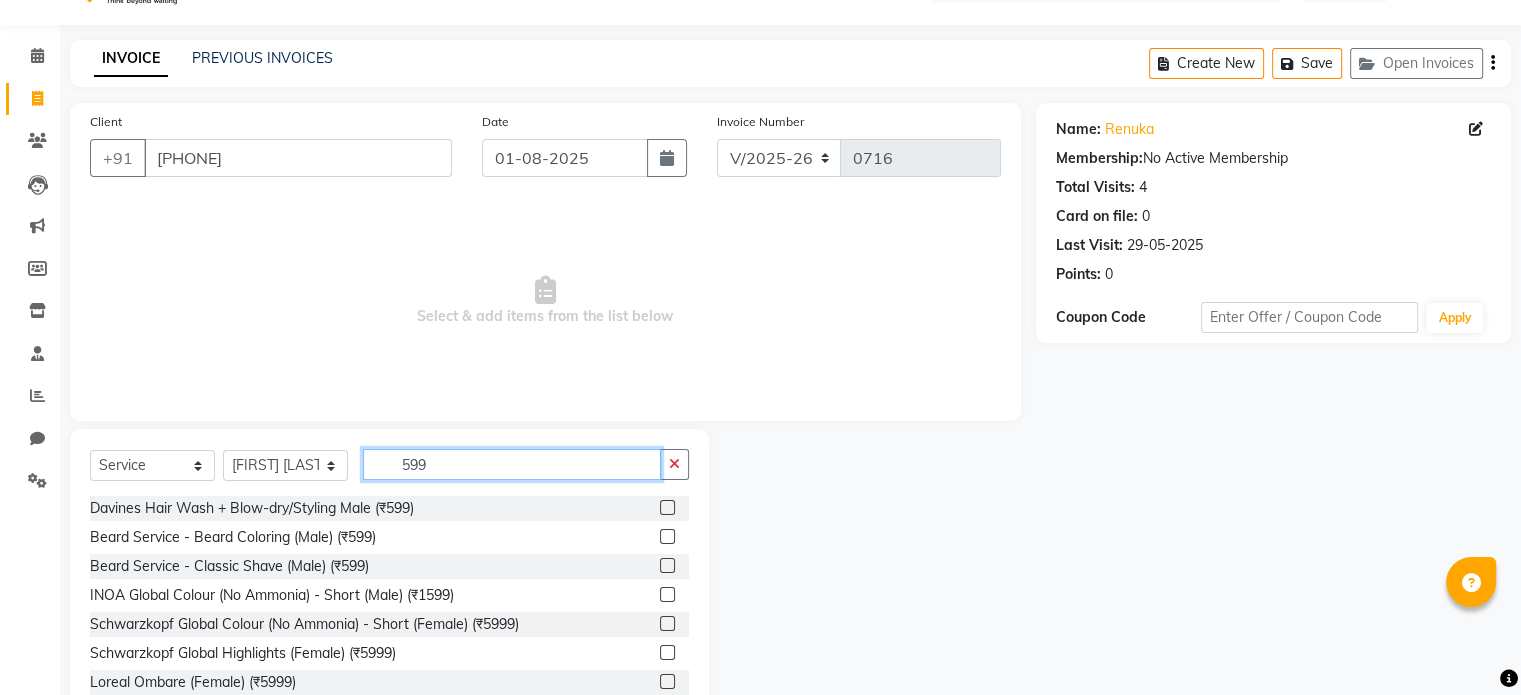 scroll, scrollTop: 106, scrollLeft: 0, axis: vertical 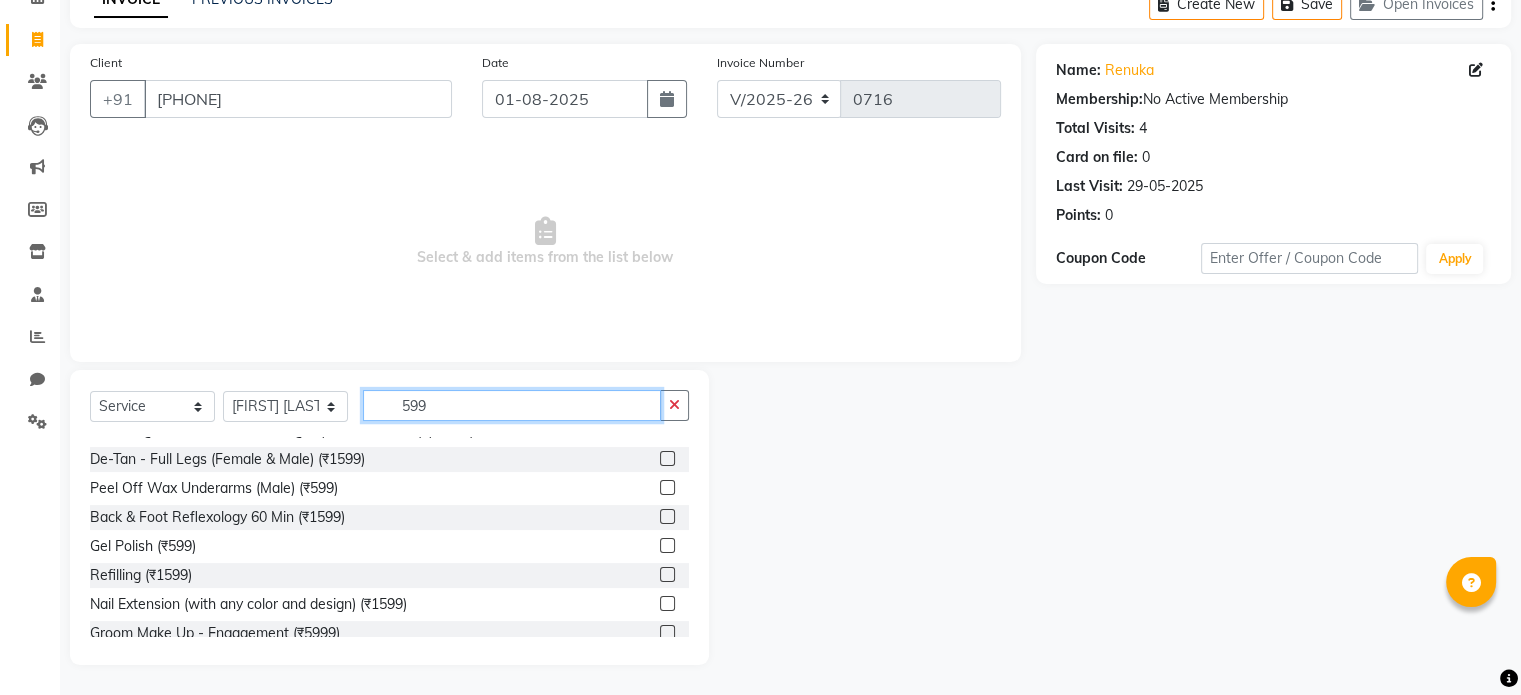 type on "599" 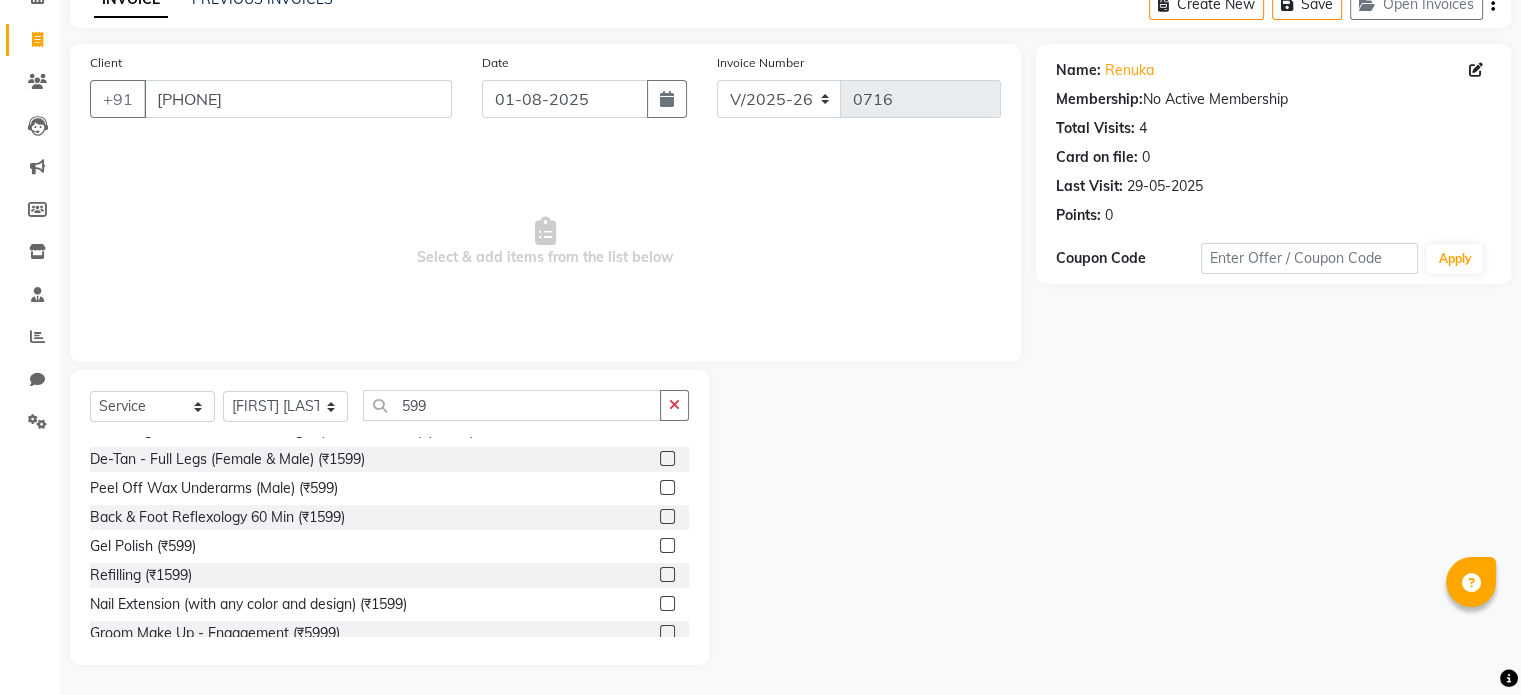 click 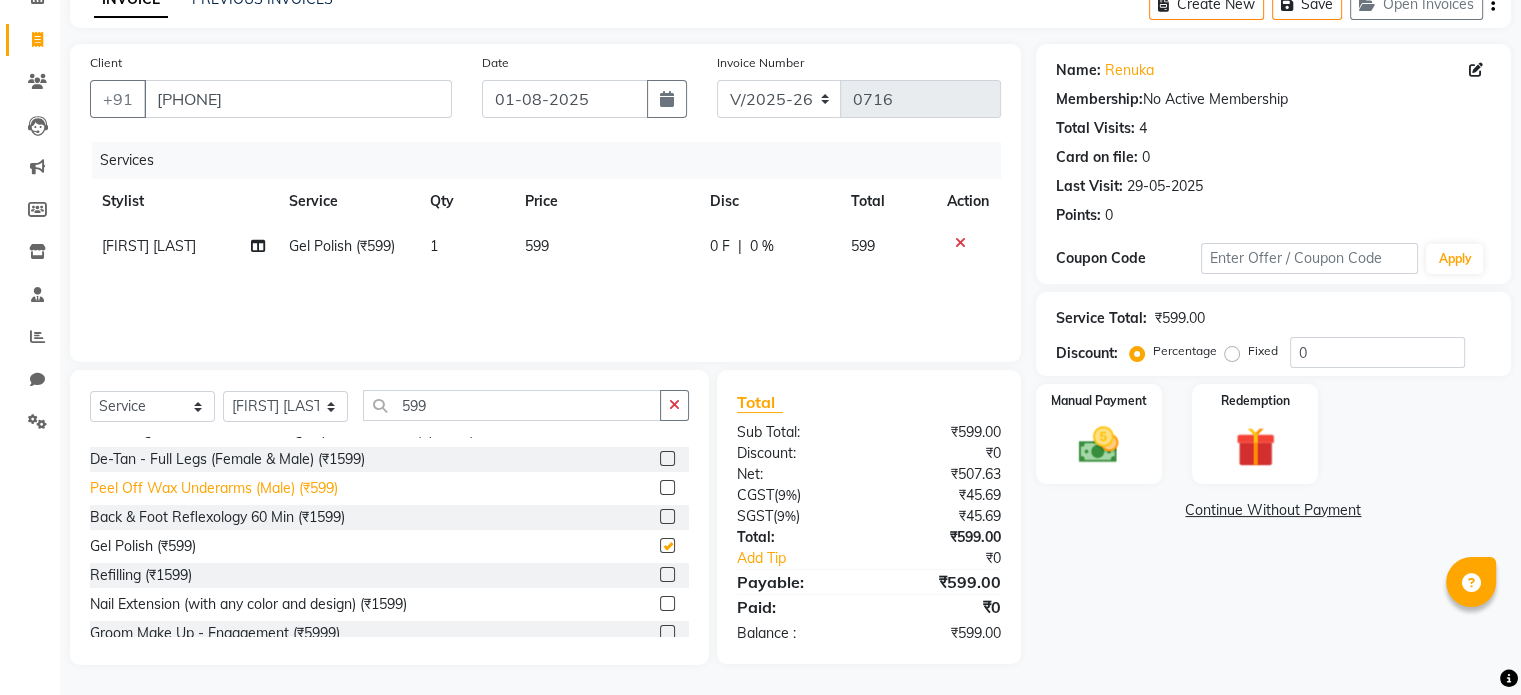checkbox on "false" 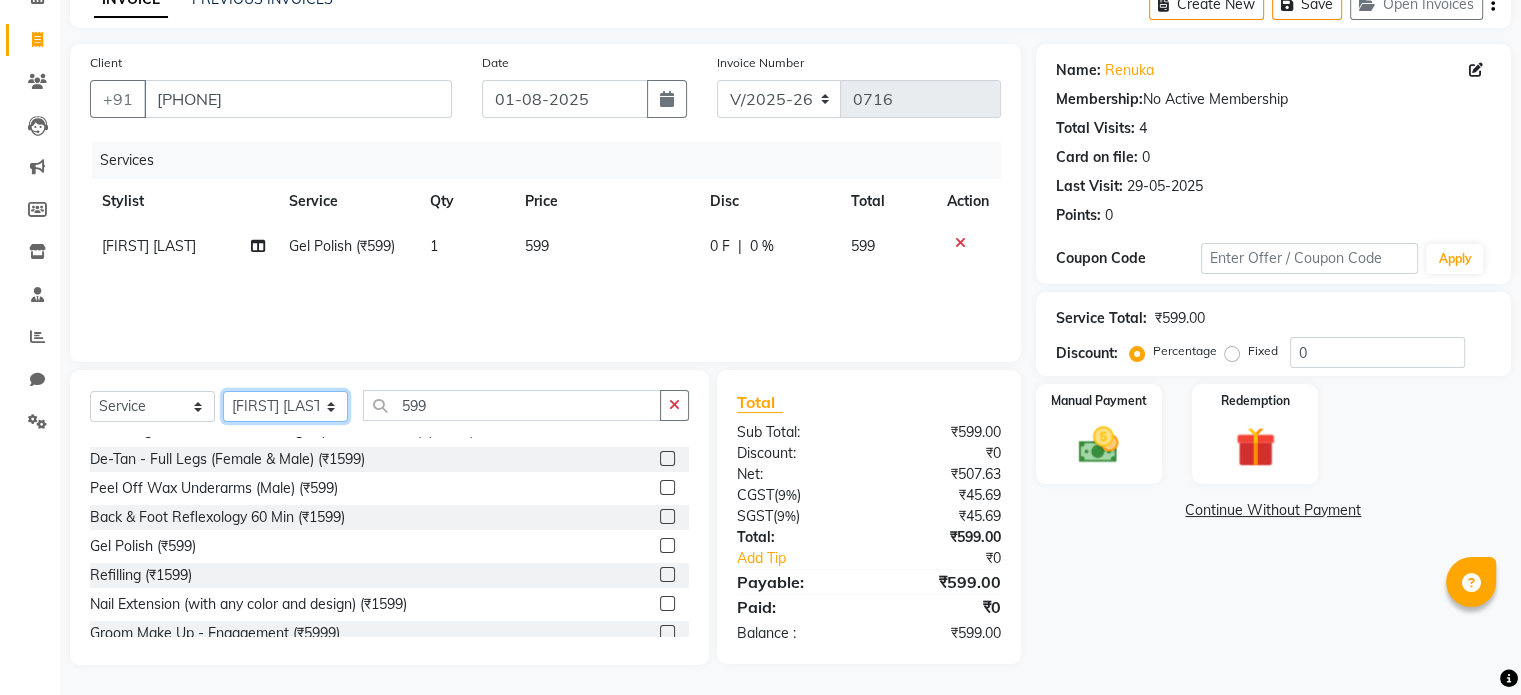 click on "Select Stylist [FIRST] [LAST] [FIRST] [LAST] [FIRST] [LAST] [FIRST] [LAST] [FIRST] [FIRST] [FIRST] [FIRST] [FIRST] [FIRST] [FIRST]" 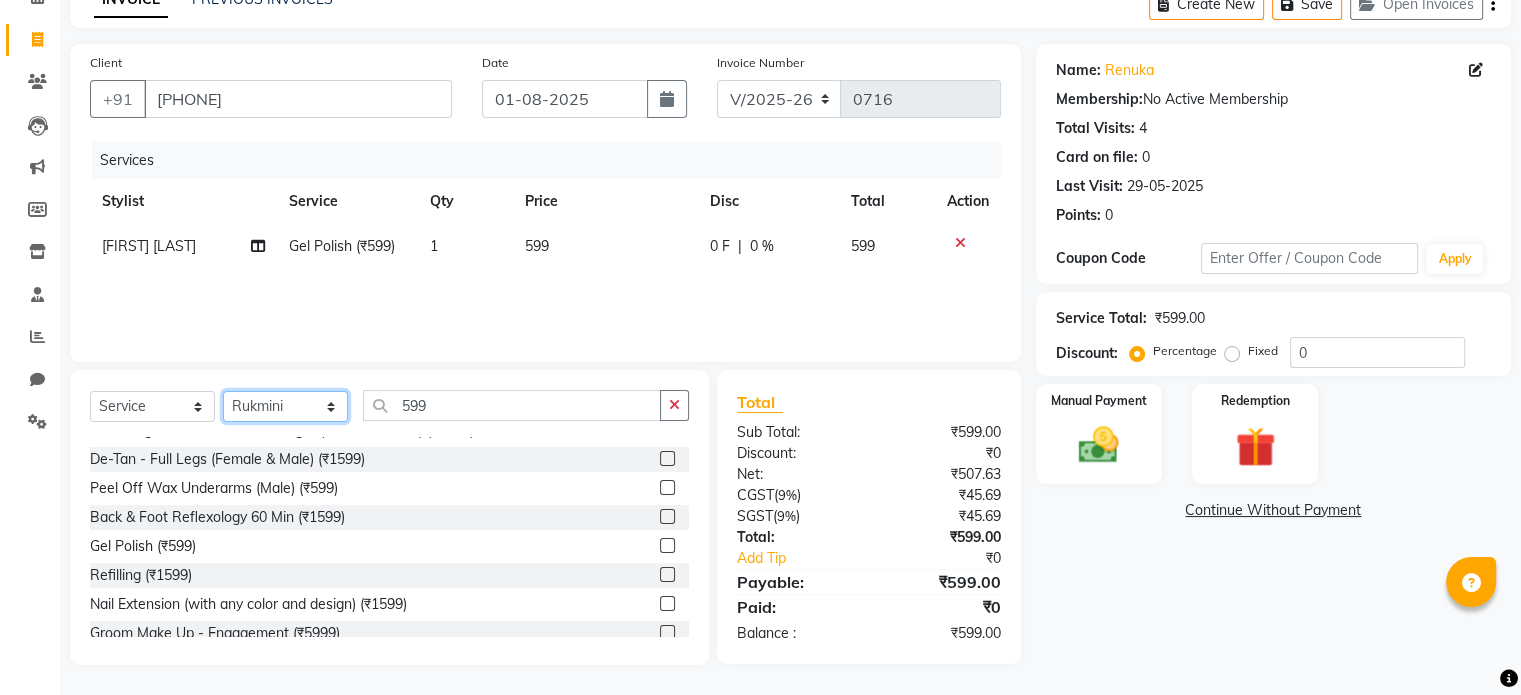 click on "Select Stylist [FIRST] [LAST] [FIRST] [LAST] [FIRST] [LAST] [FIRST] [LAST] [FIRST] [FIRST] [FIRST] [FIRST] [FIRST] [FIRST] [FIRST]" 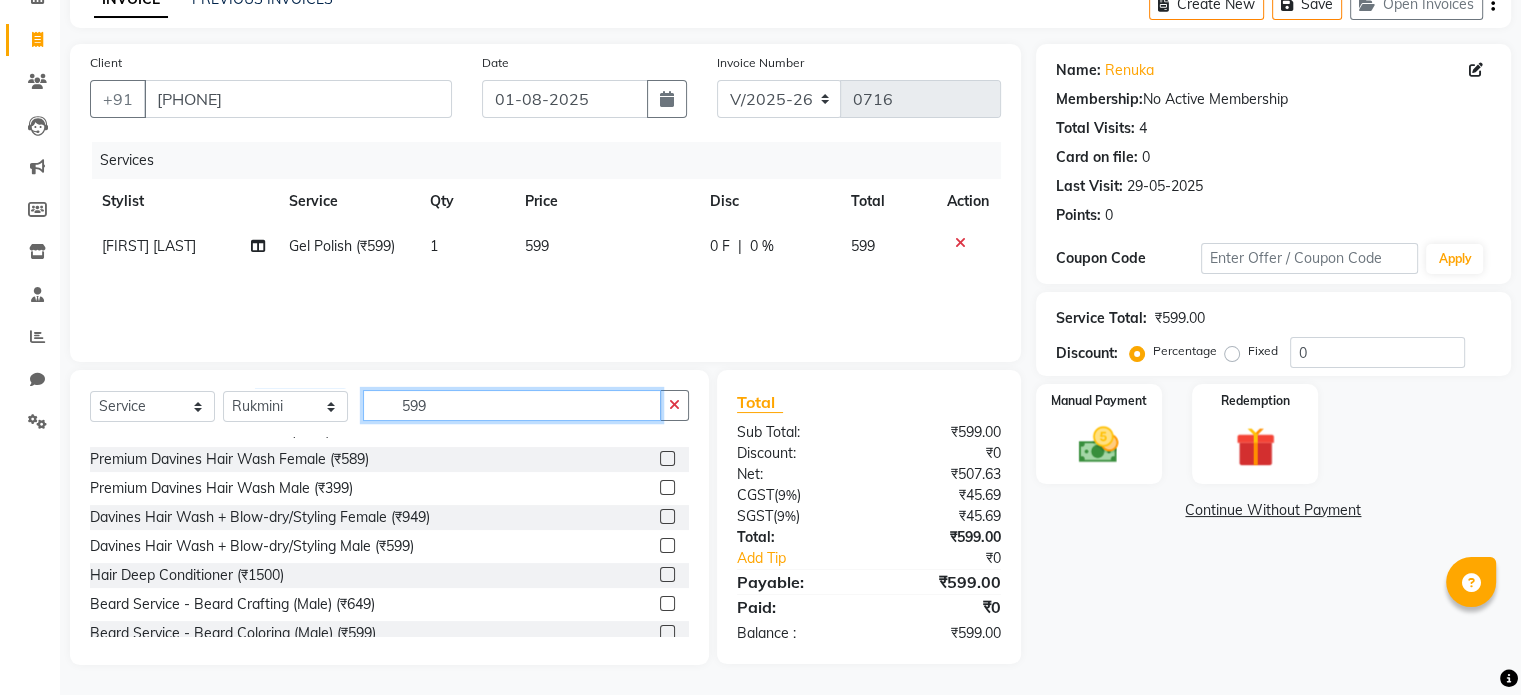 click on "599" 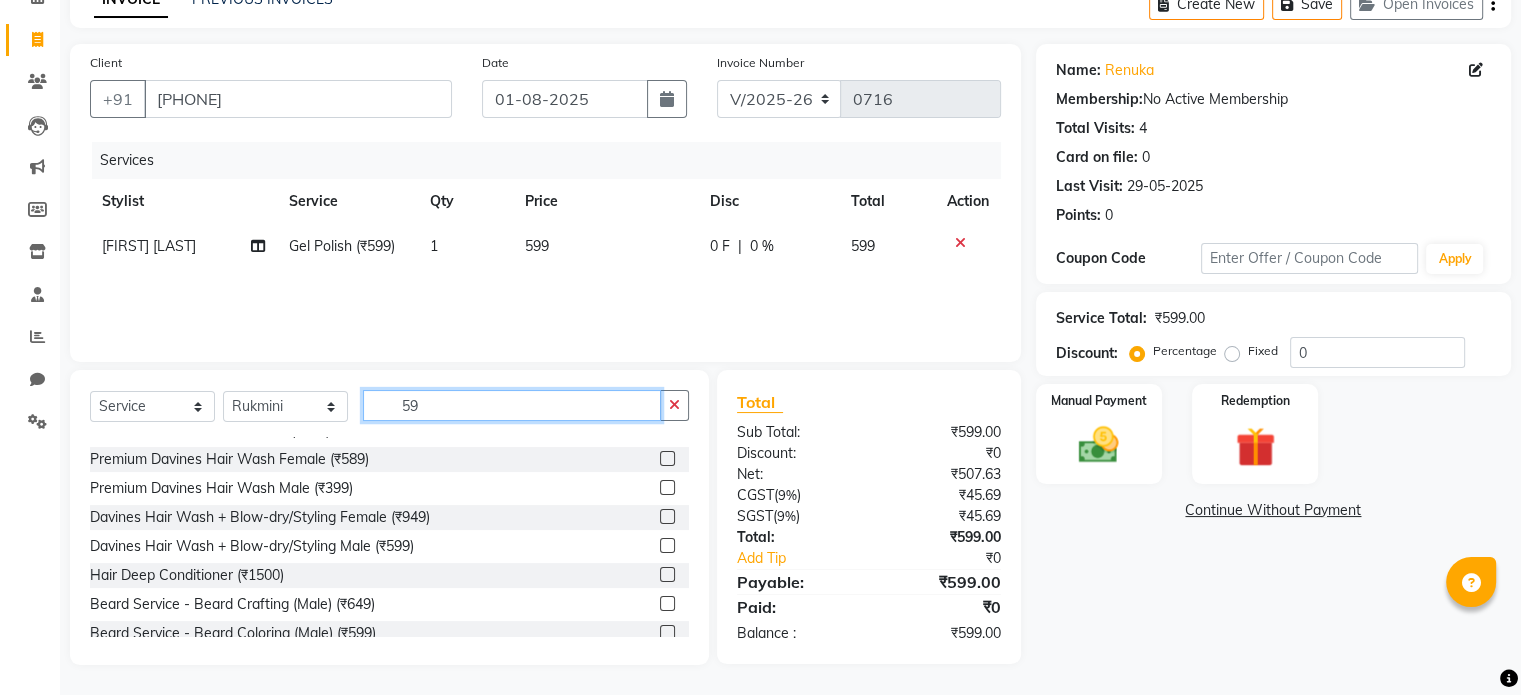 scroll, scrollTop: 0, scrollLeft: 0, axis: both 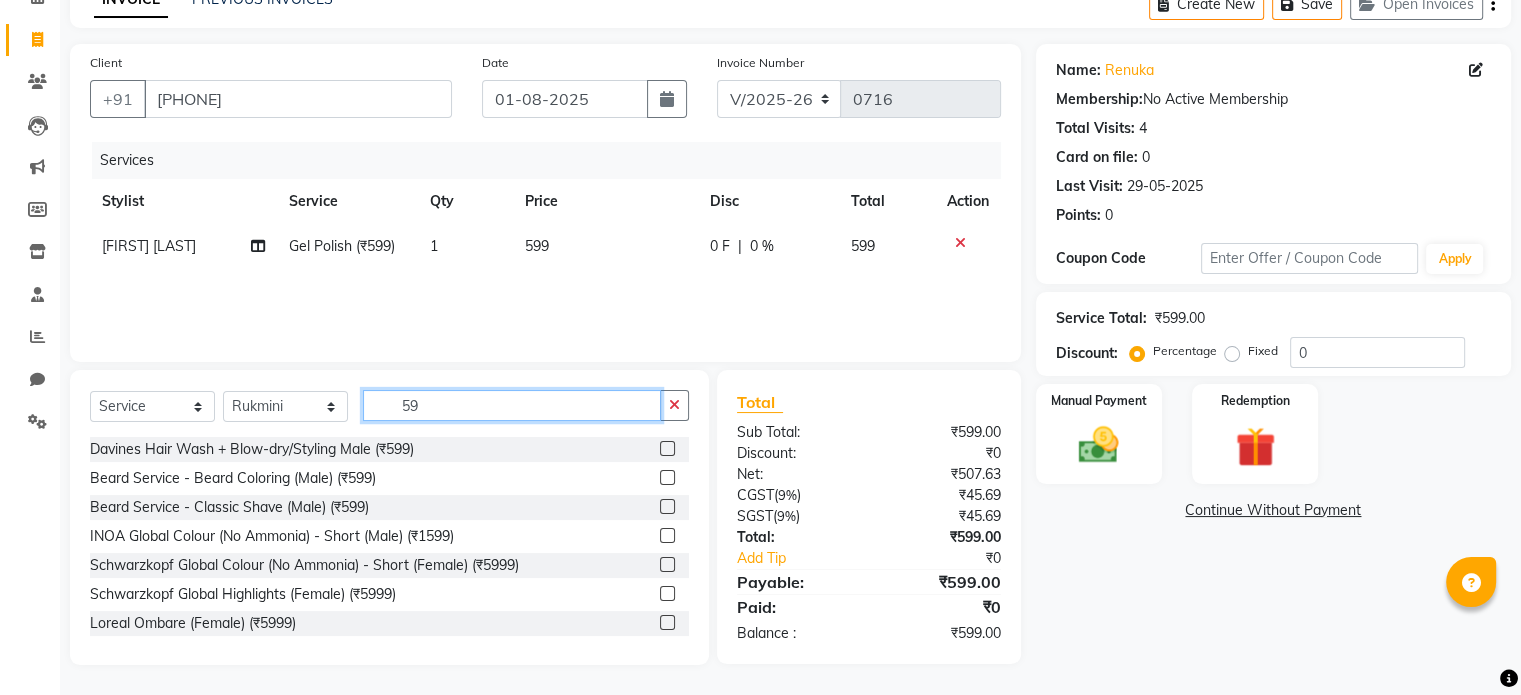type on "599" 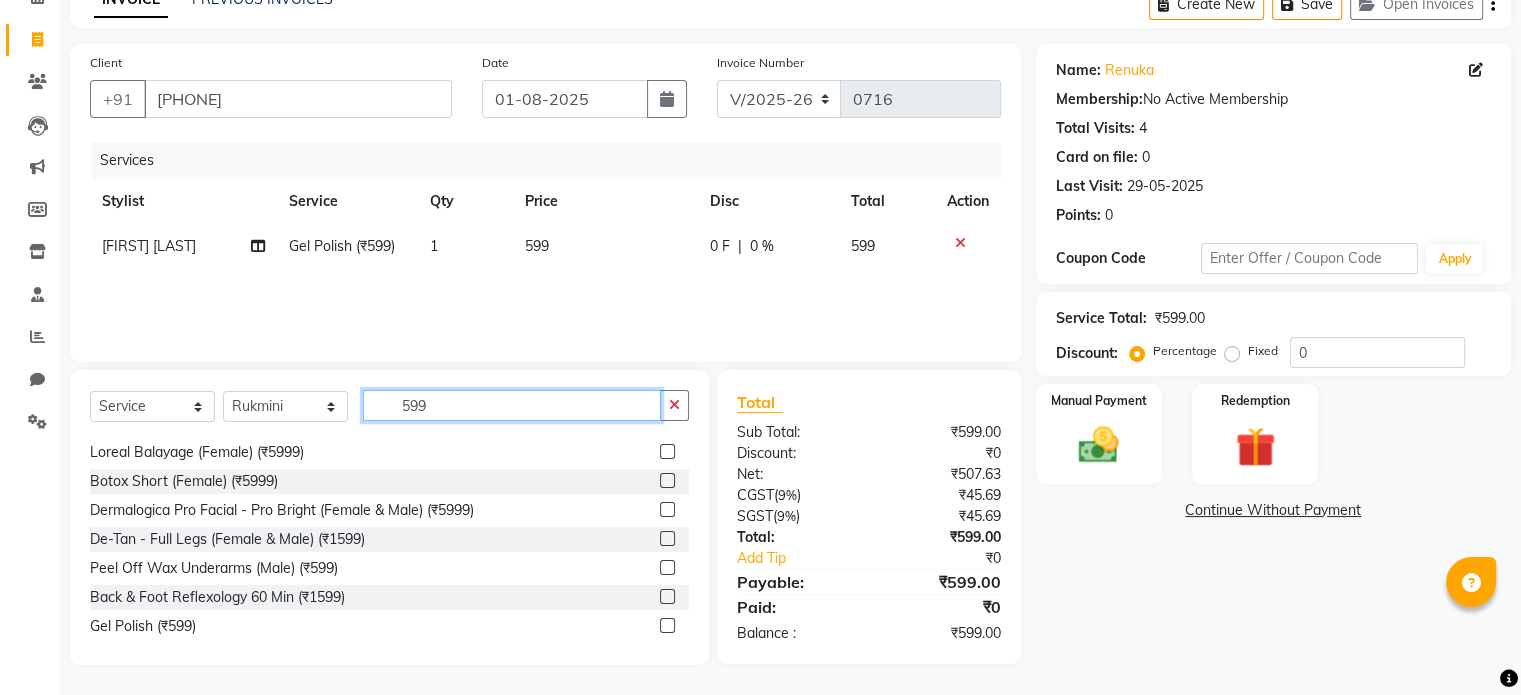 scroll, scrollTop: 240, scrollLeft: 0, axis: vertical 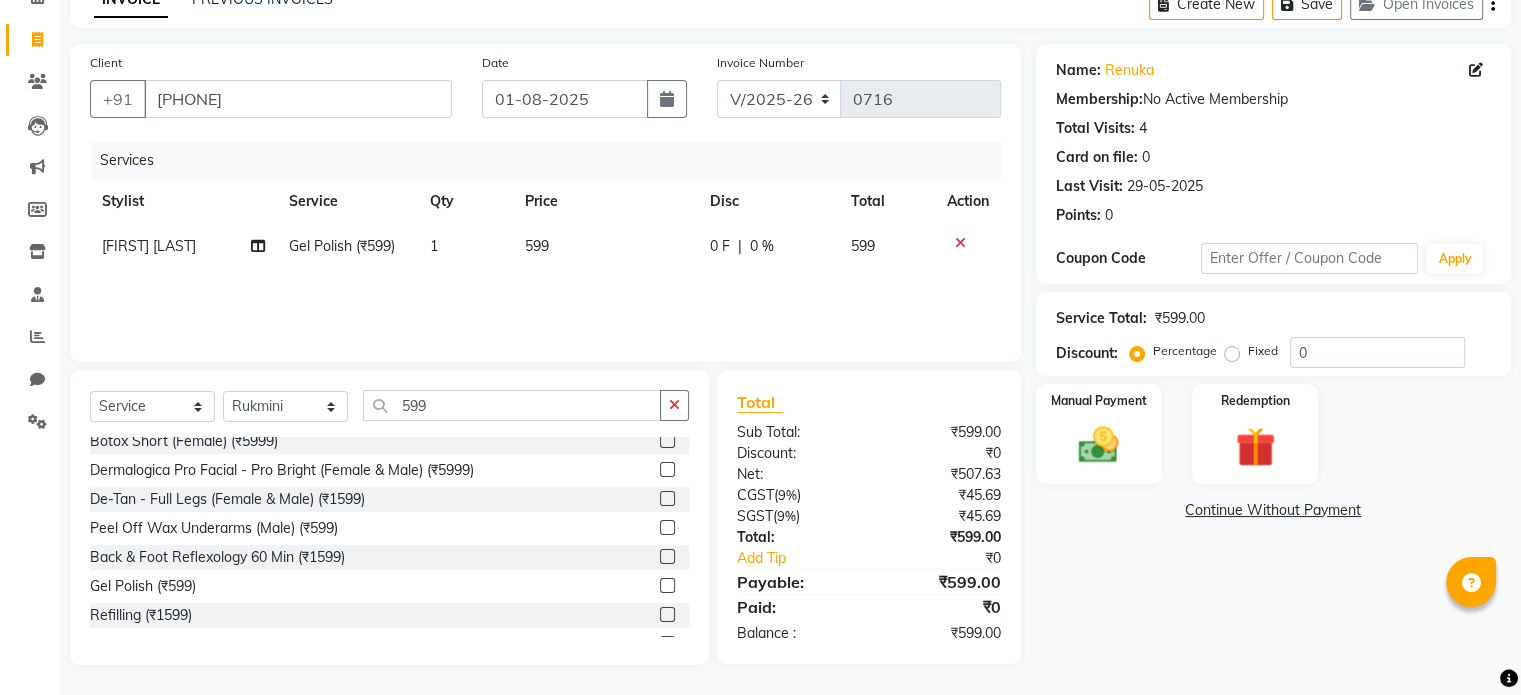 click 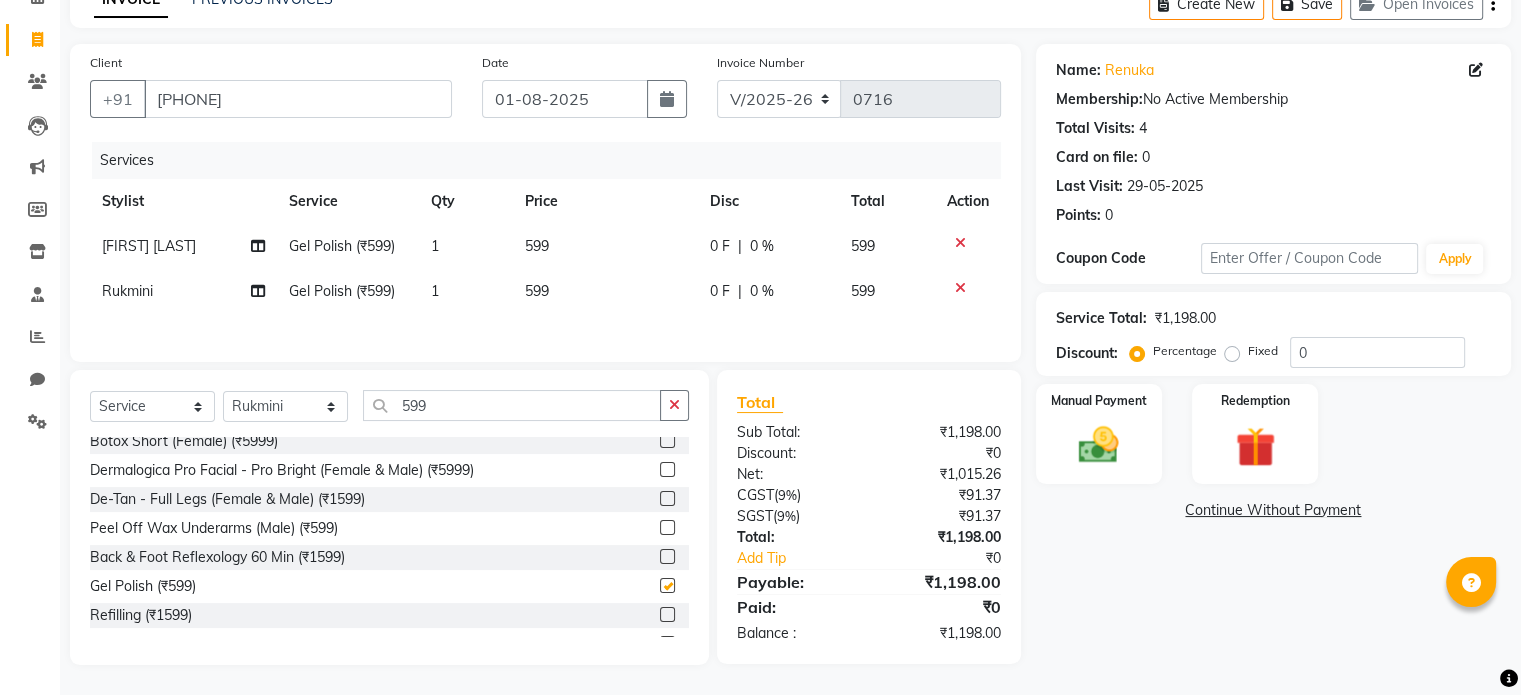 checkbox on "false" 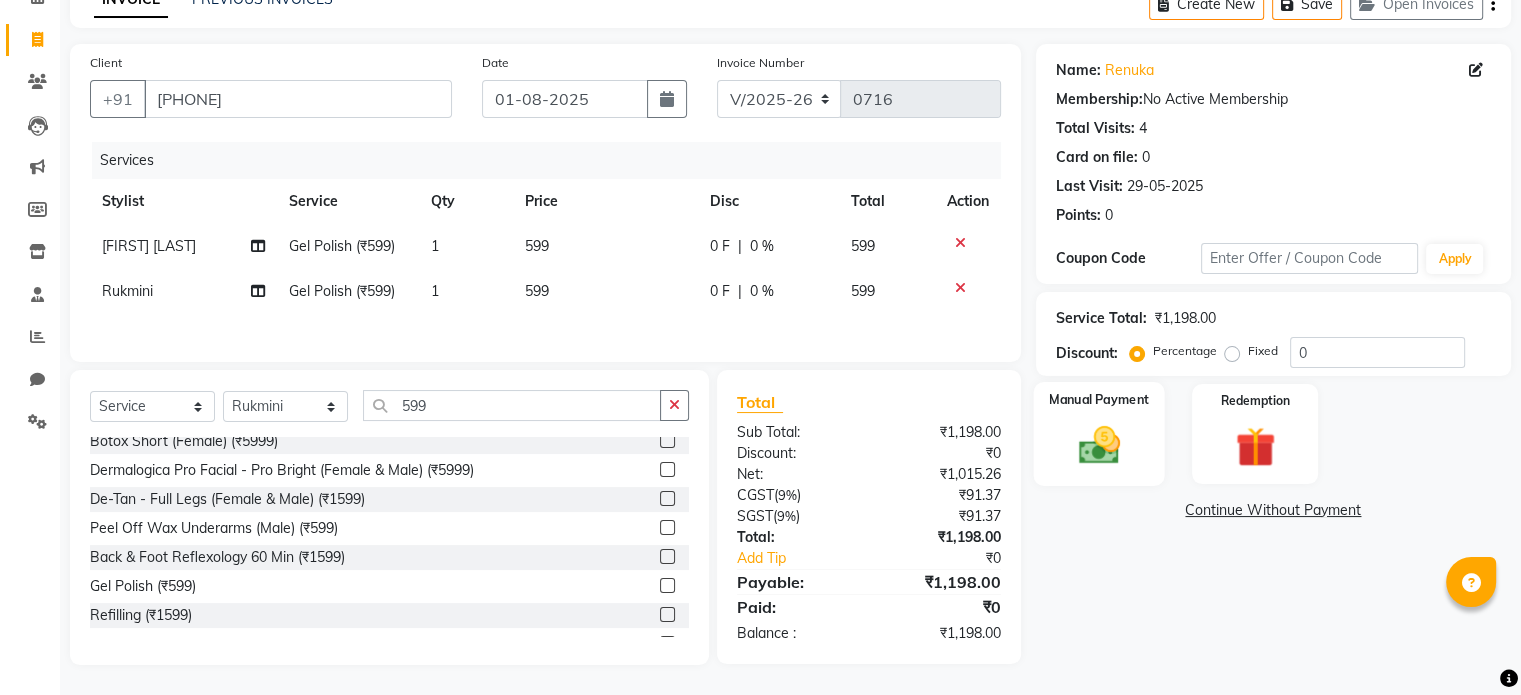 click 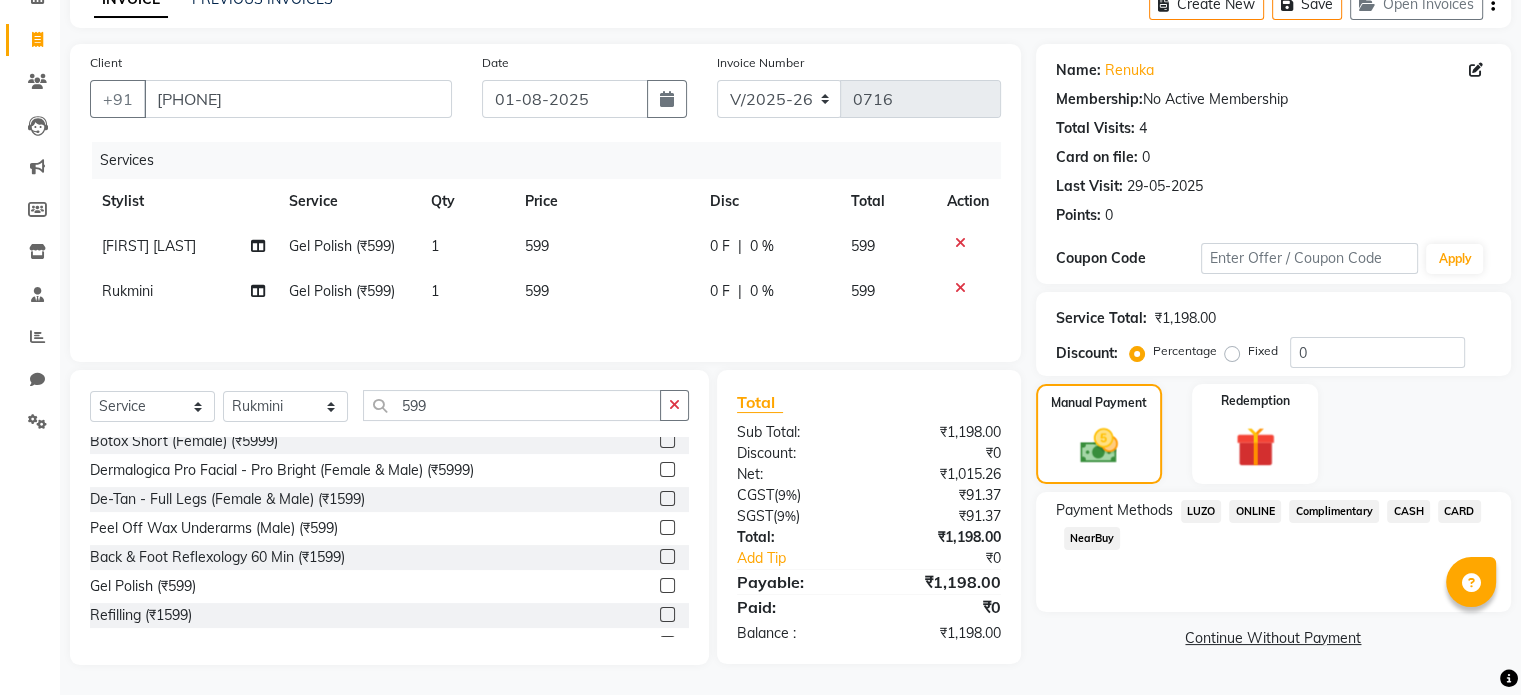 click on "ONLINE" 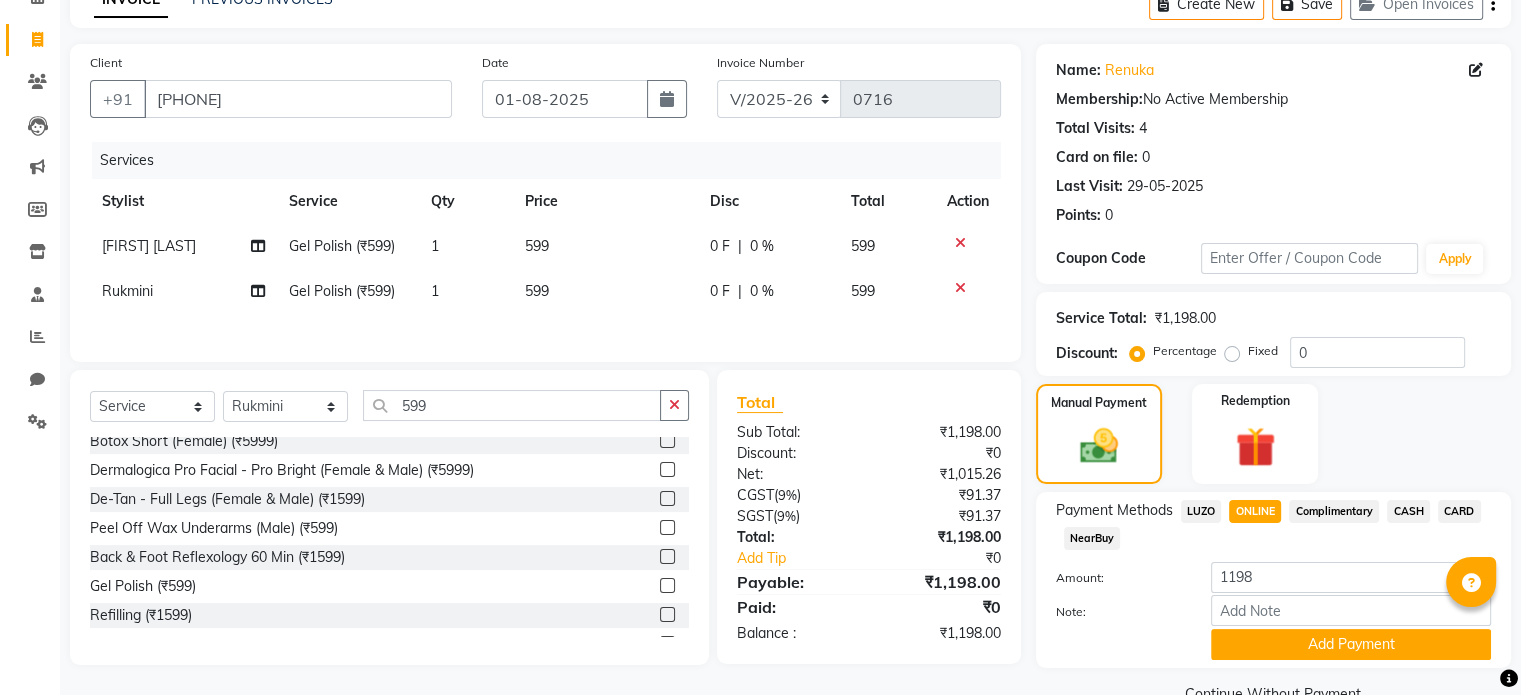 scroll, scrollTop: 152, scrollLeft: 0, axis: vertical 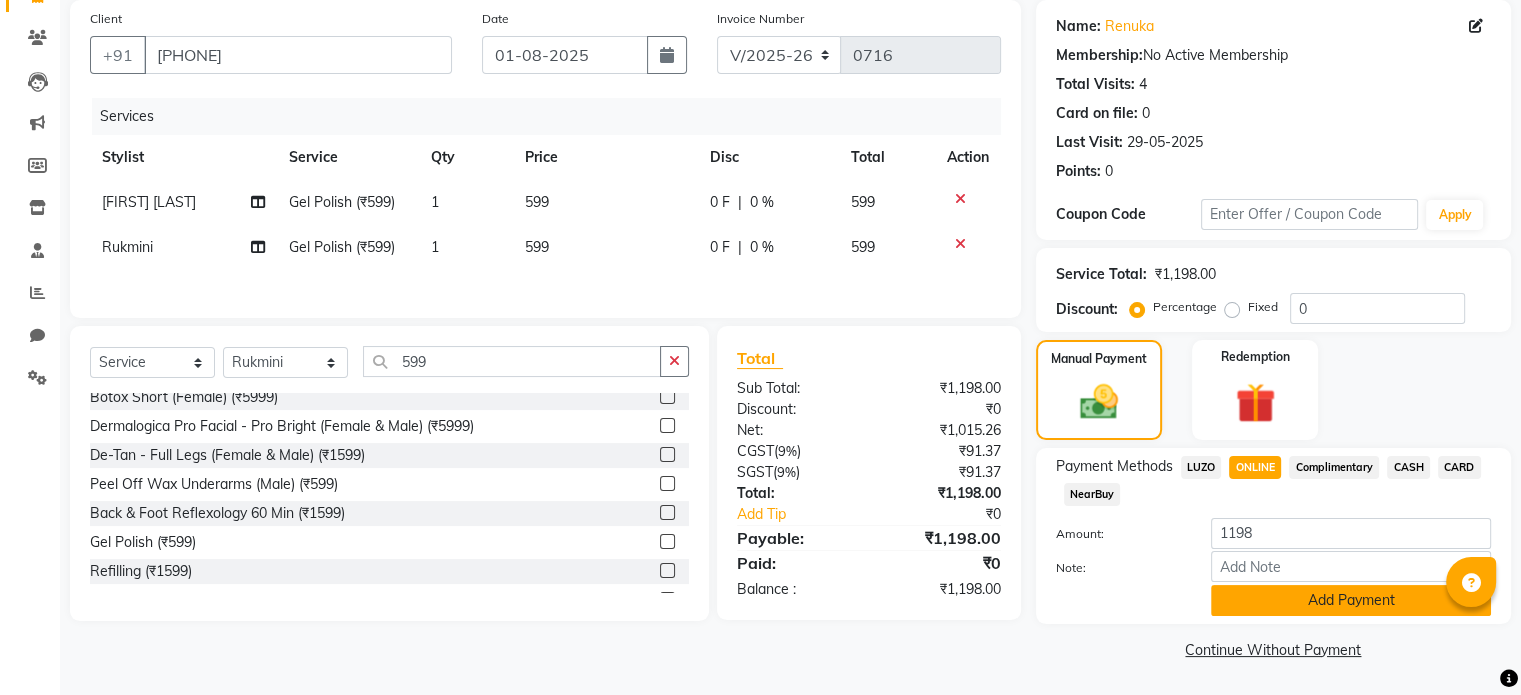 click on "Add Payment" 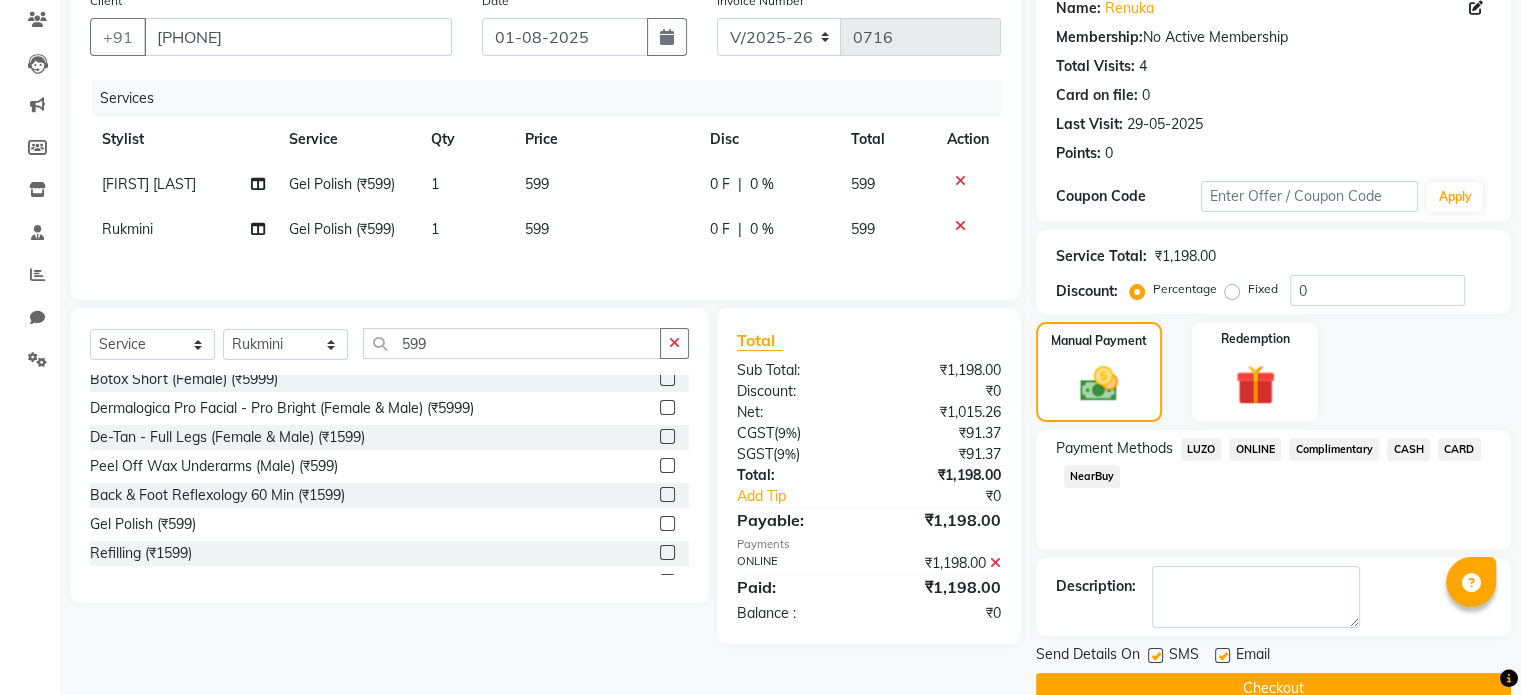 scroll, scrollTop: 205, scrollLeft: 0, axis: vertical 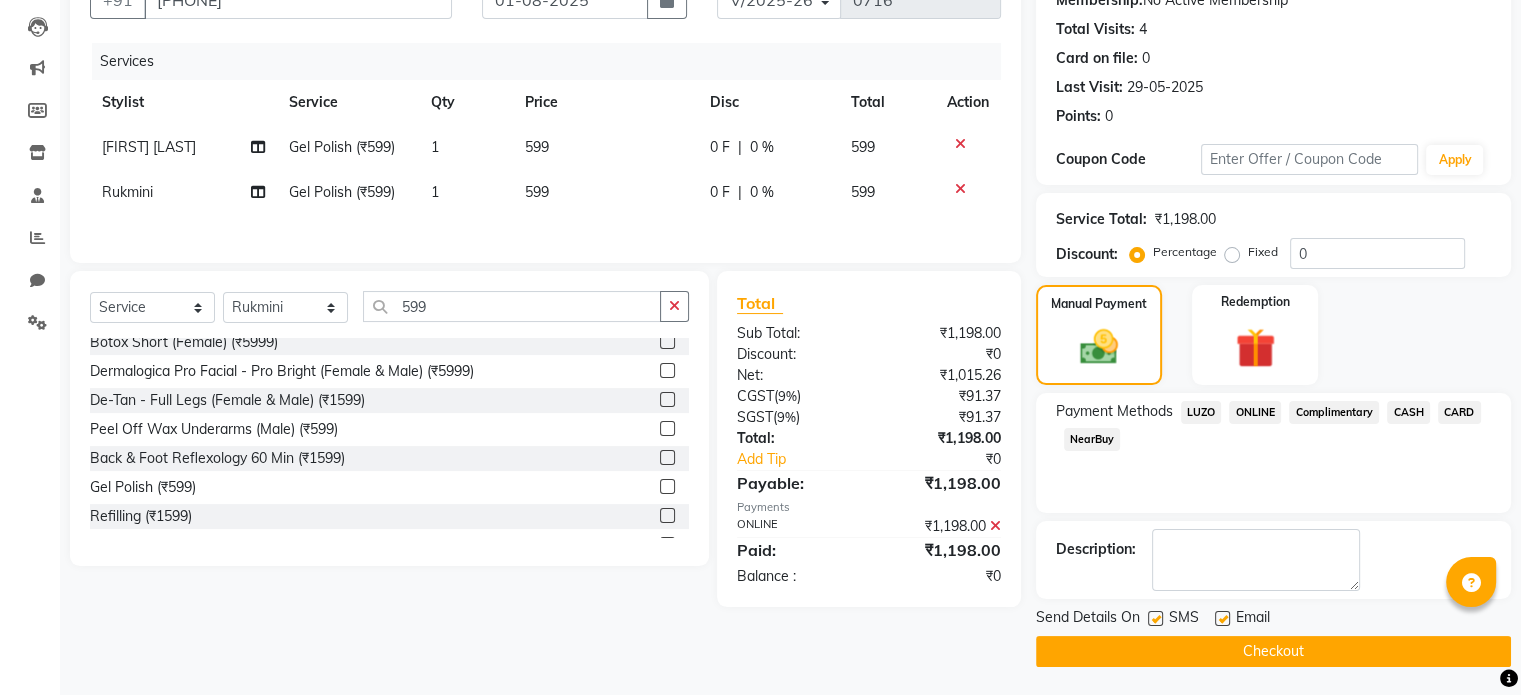 click on "Checkout" 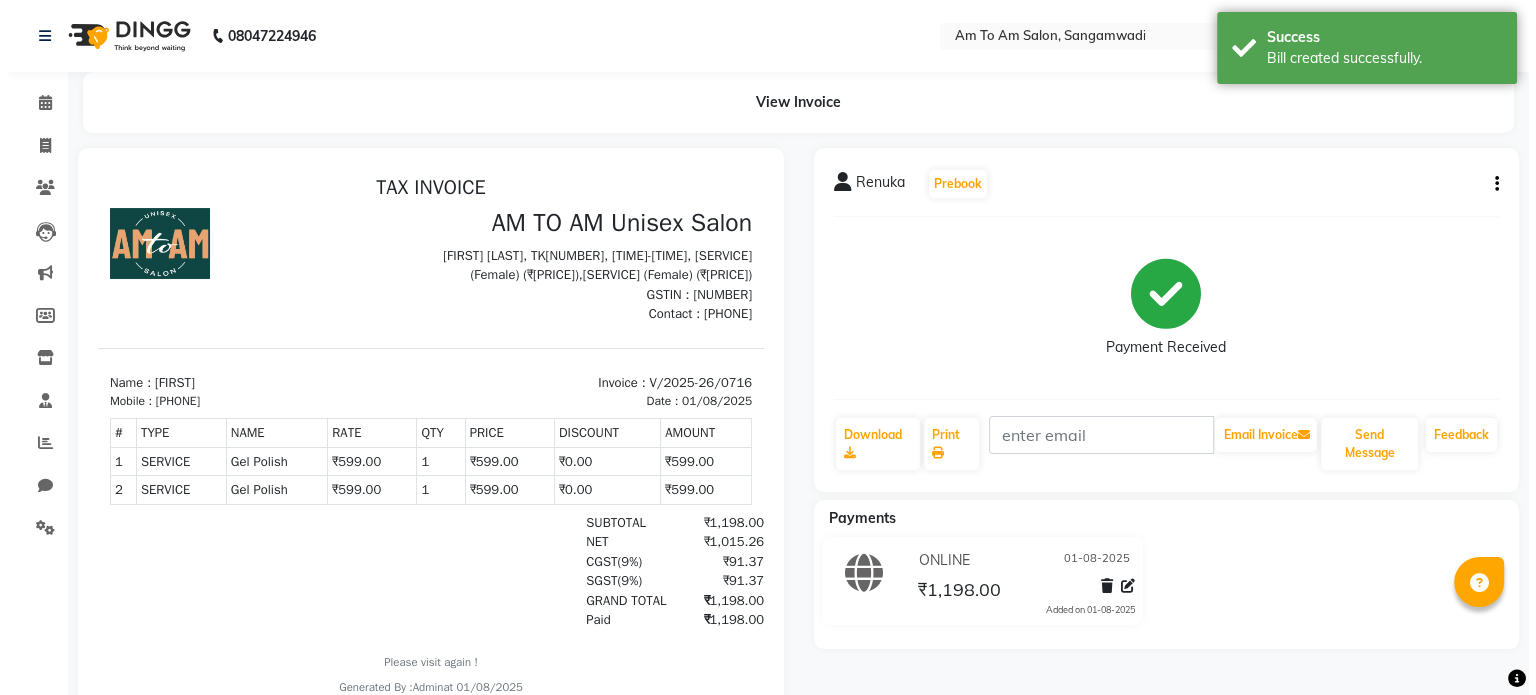 scroll, scrollTop: 0, scrollLeft: 0, axis: both 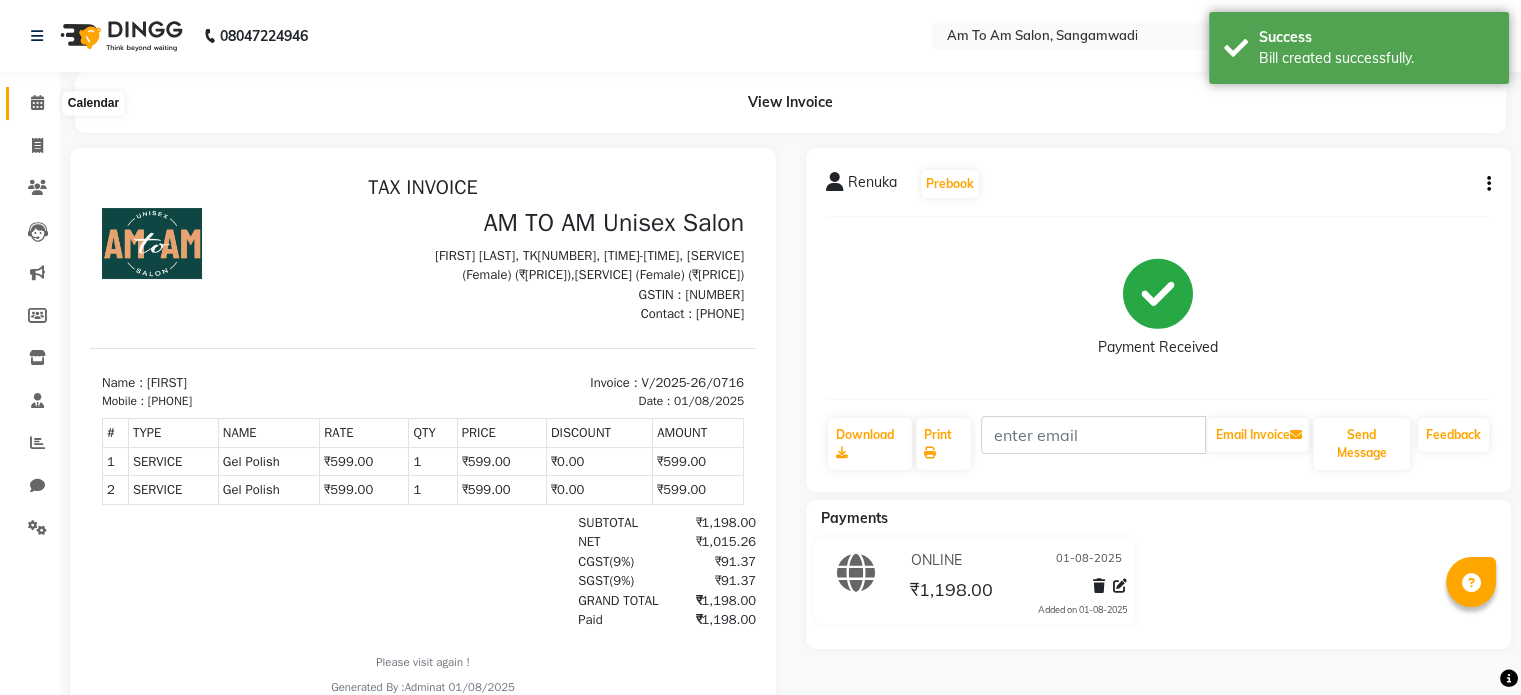 click 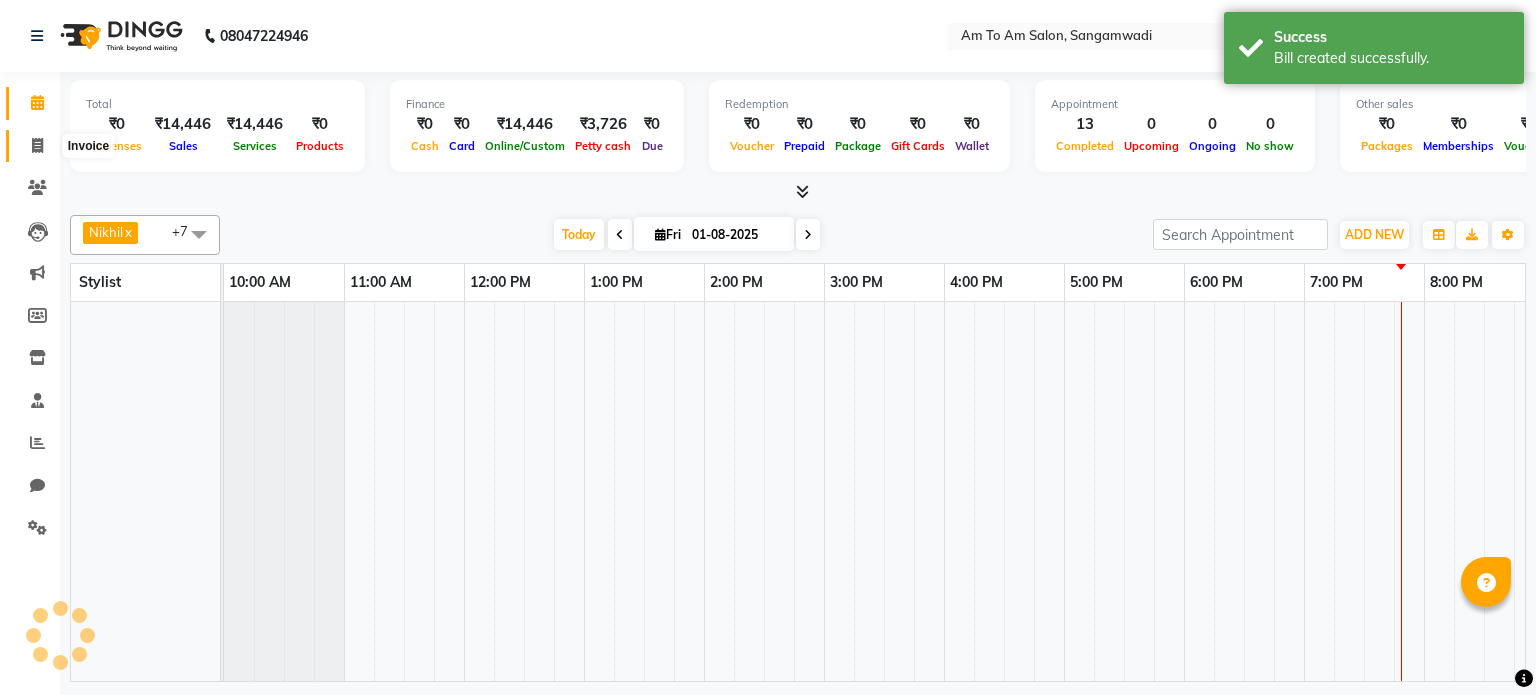 scroll, scrollTop: 0, scrollLeft: 0, axis: both 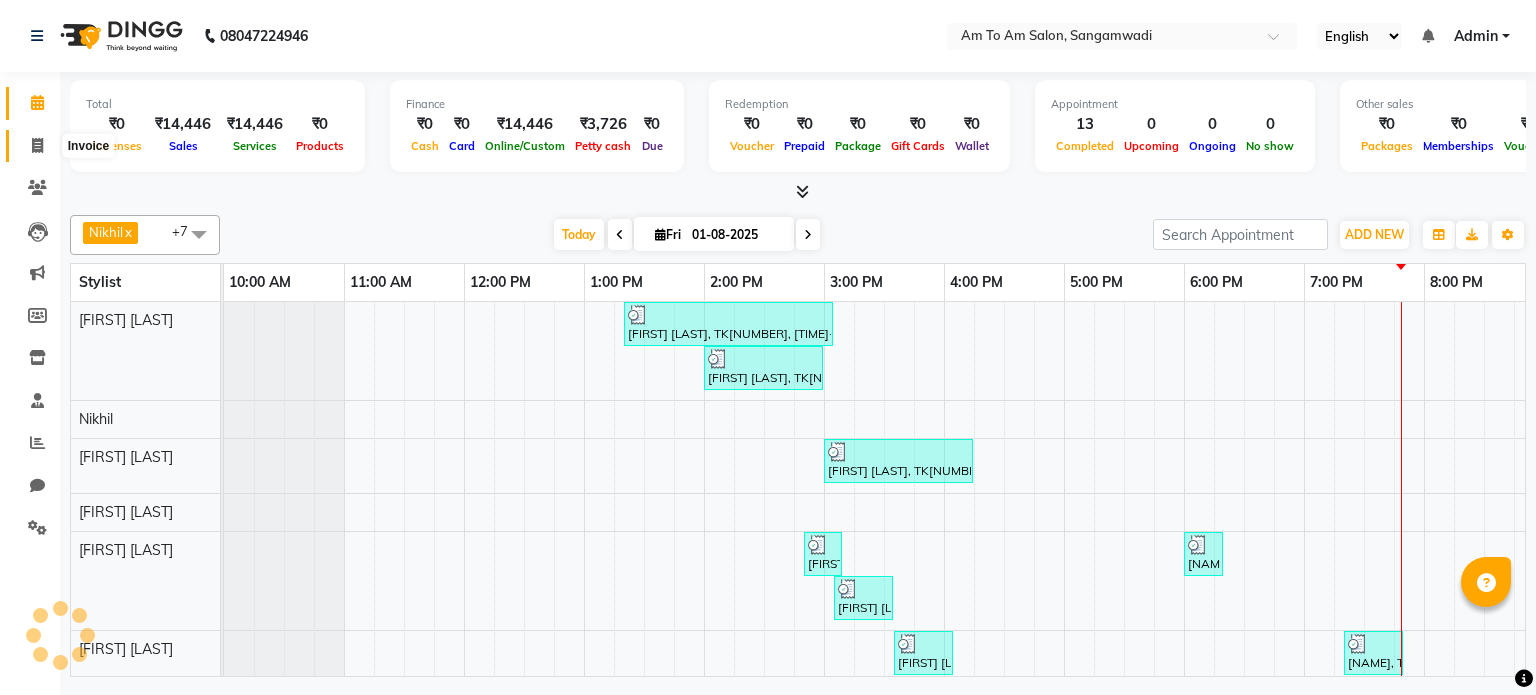 click 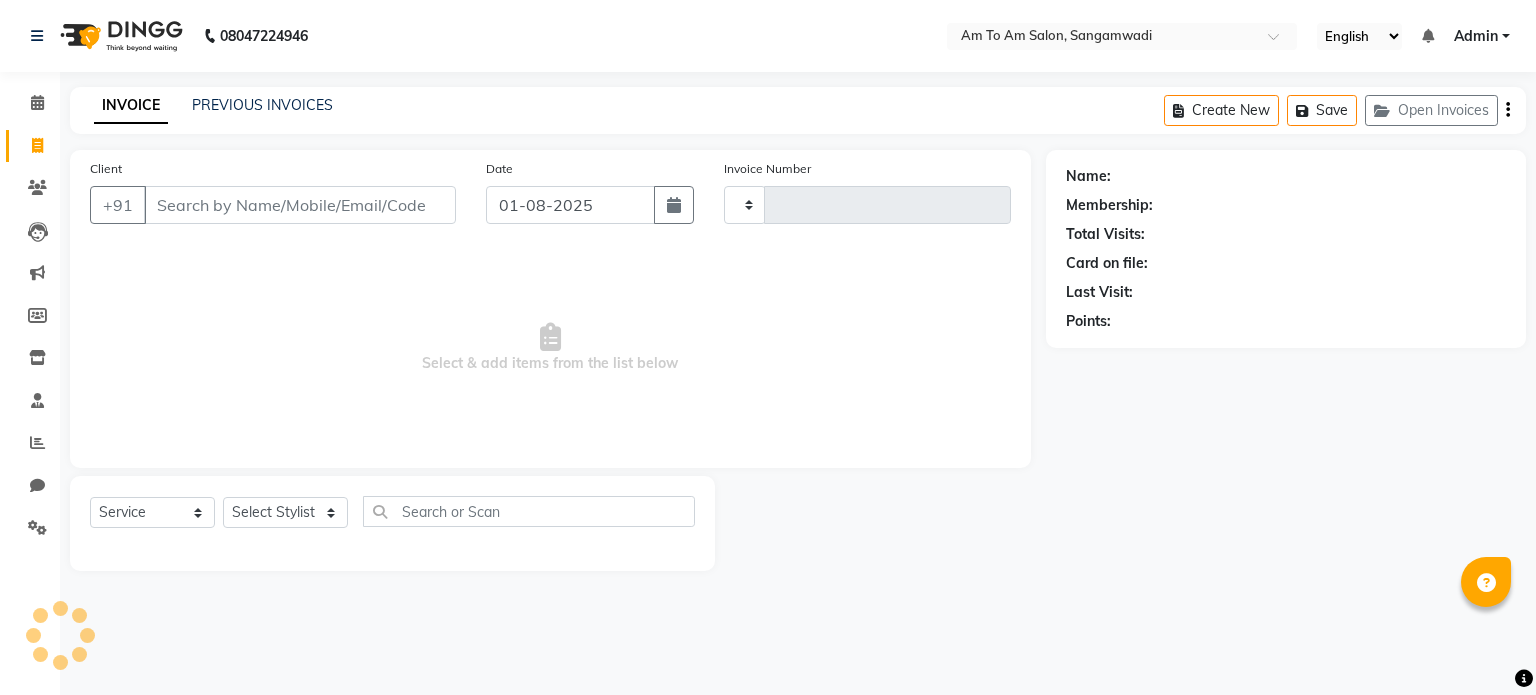 type on "0717" 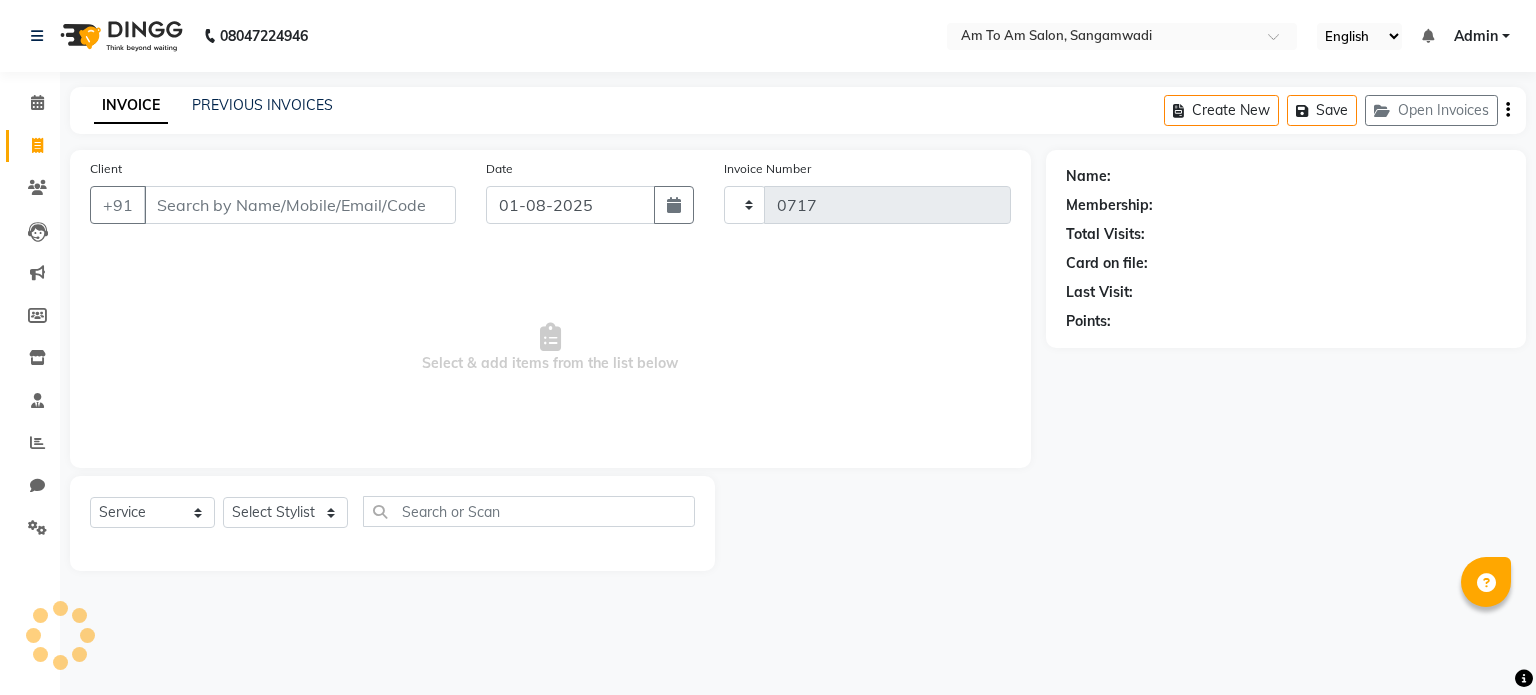 select on "6661" 